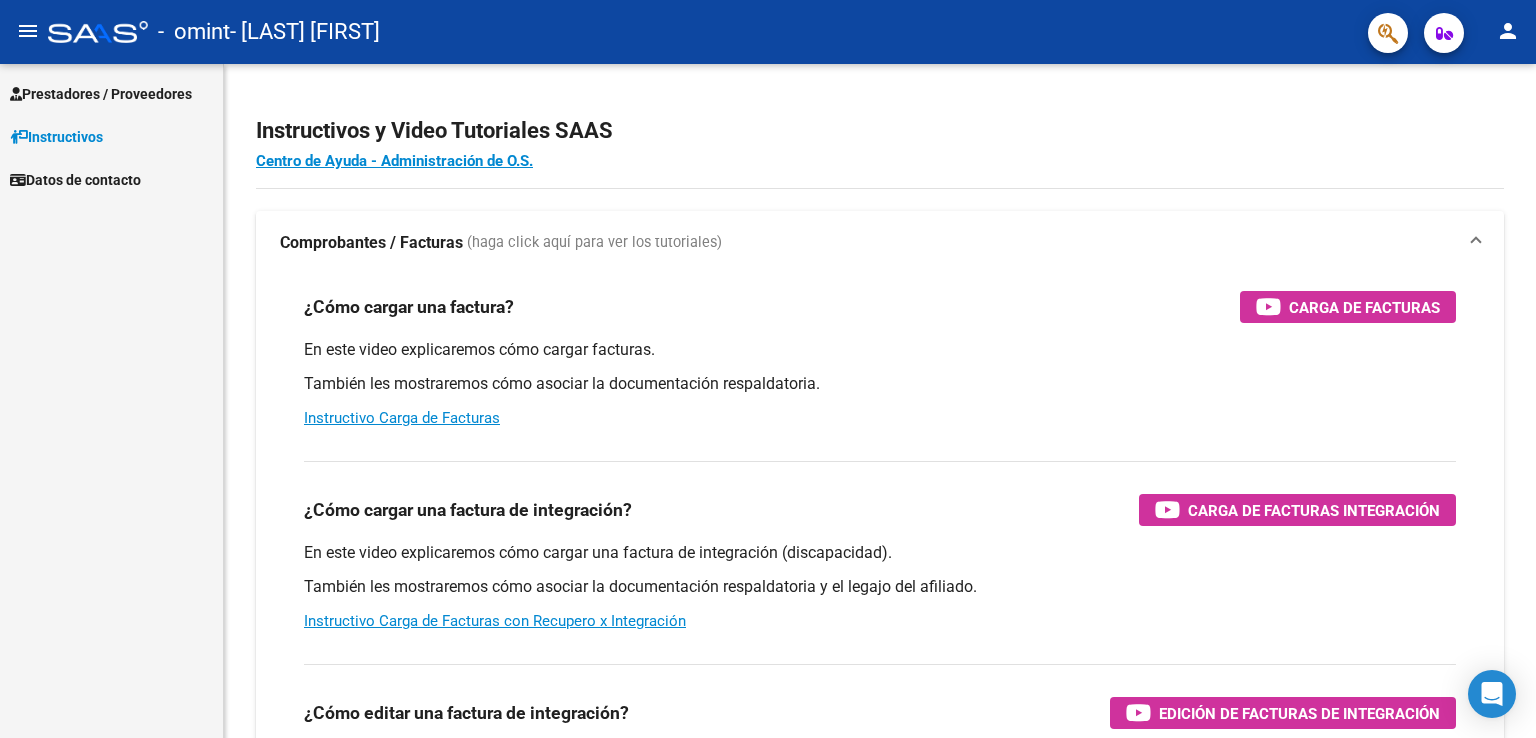 scroll, scrollTop: 0, scrollLeft: 0, axis: both 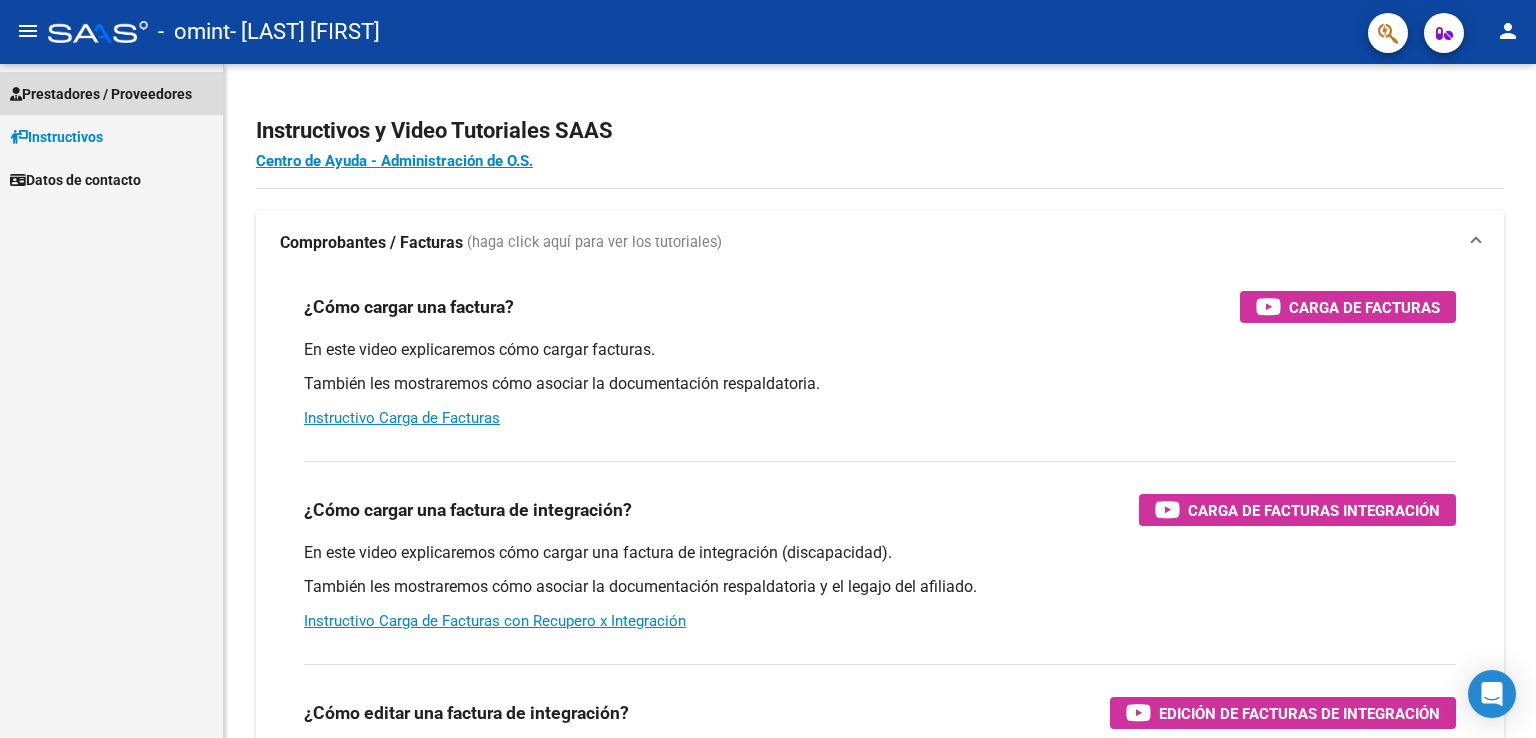 click on "Prestadores / Proveedores" at bounding box center [111, 93] 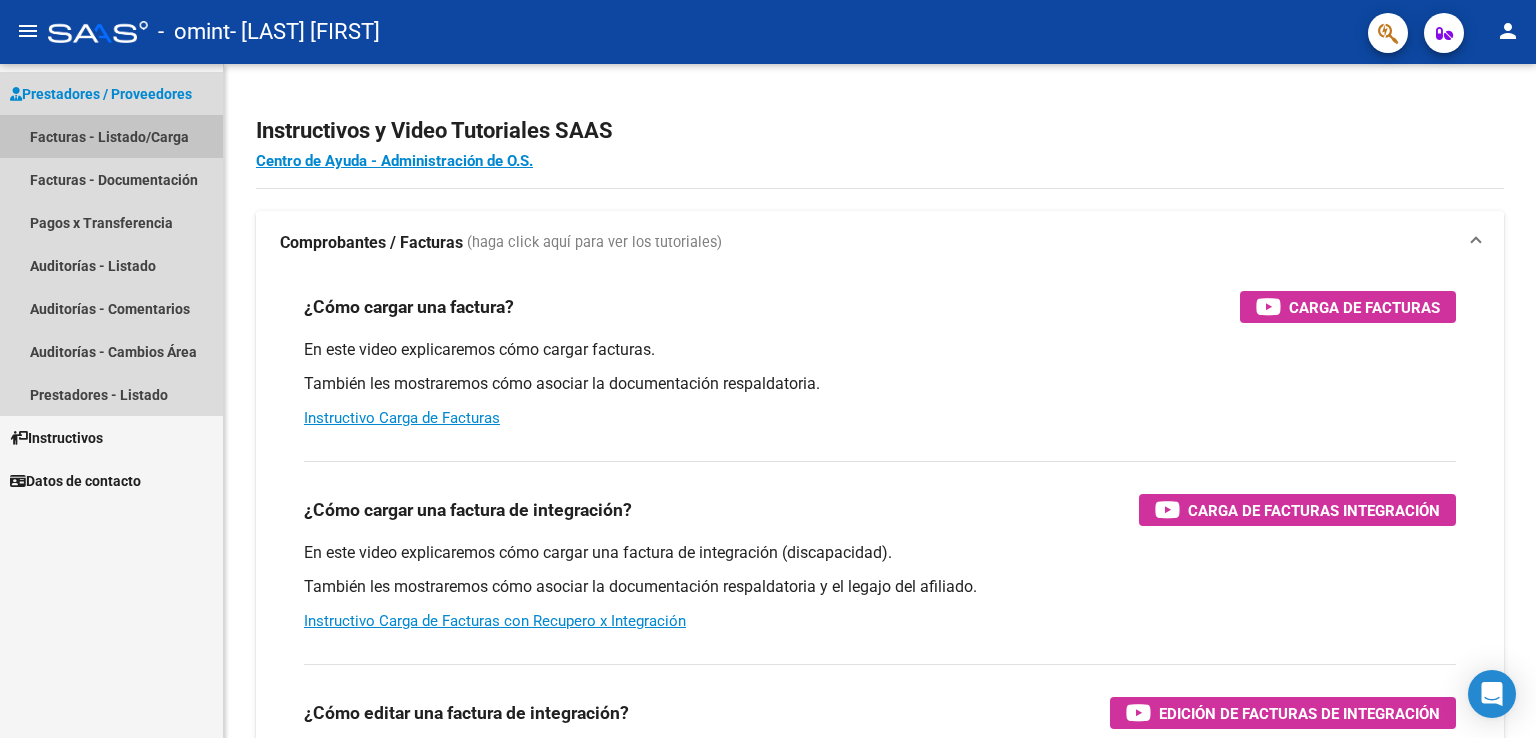 click on "Facturas - Listado/Carga" at bounding box center (111, 136) 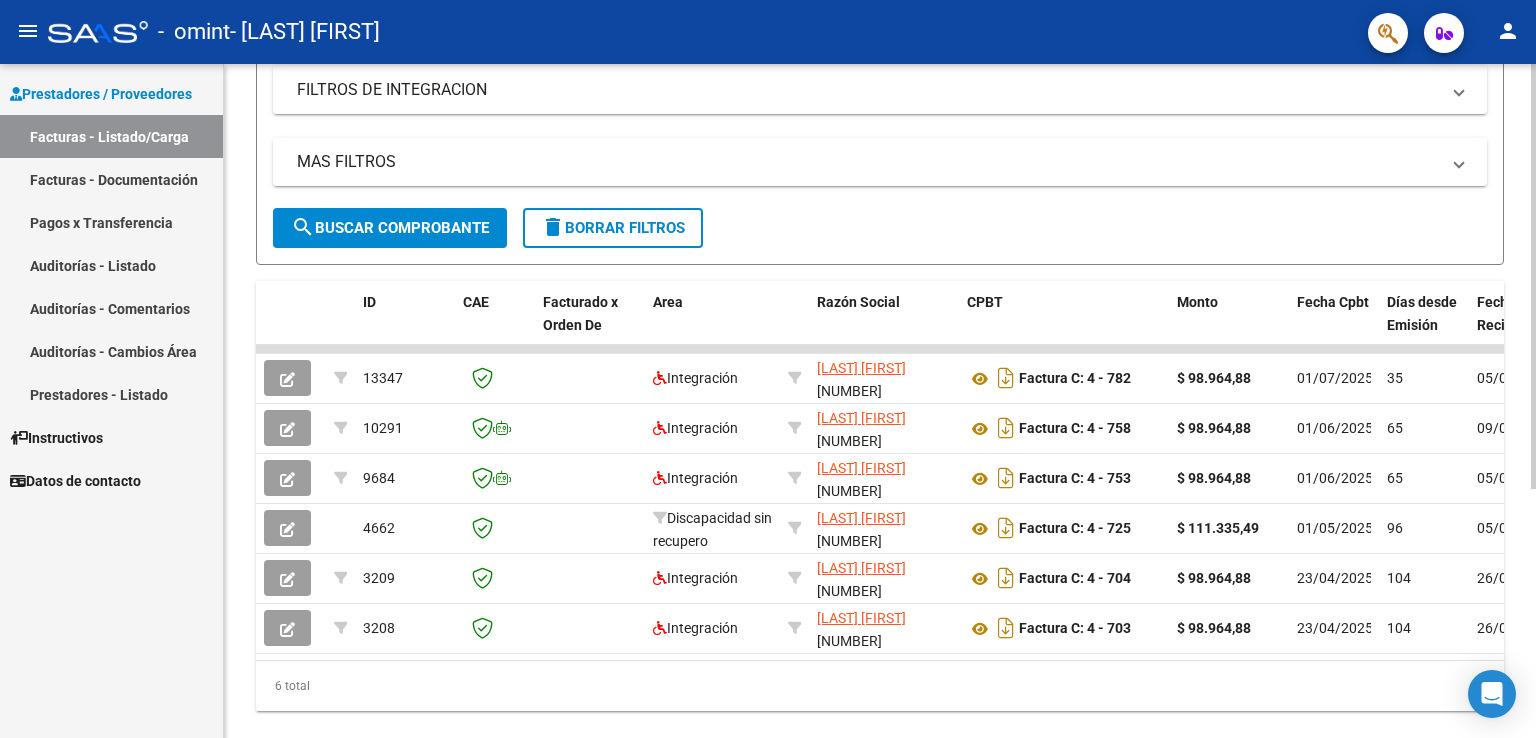 scroll, scrollTop: 350, scrollLeft: 0, axis: vertical 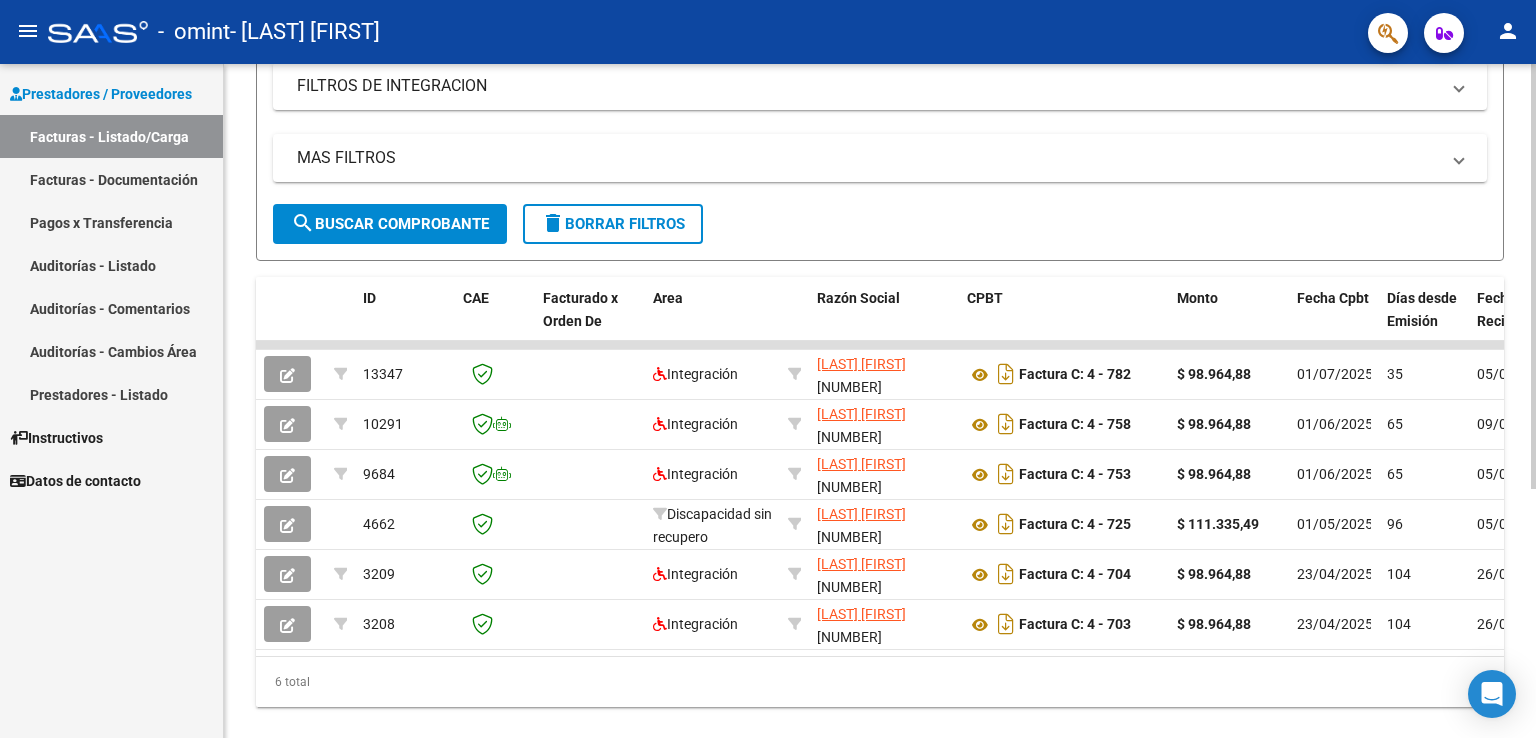click 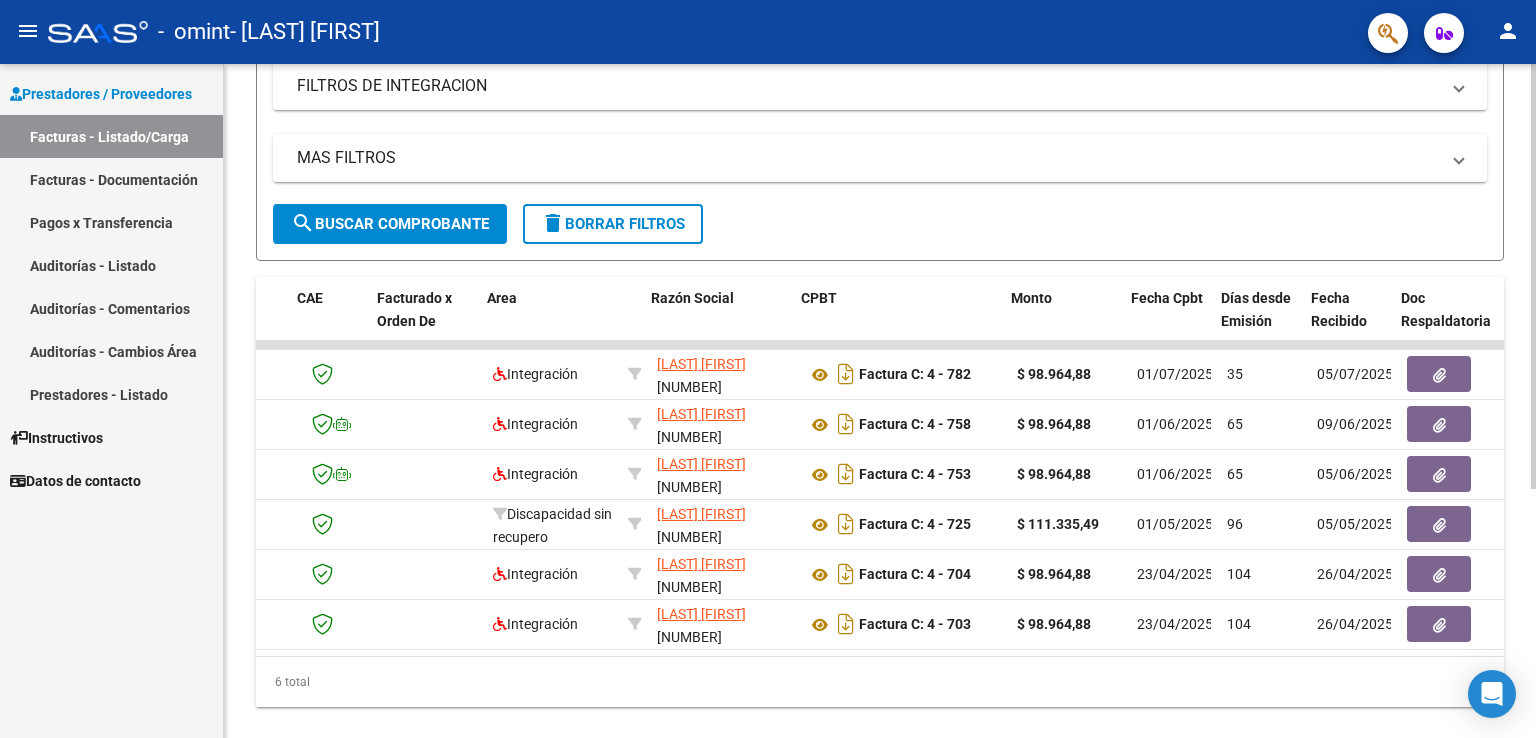 scroll, scrollTop: 0, scrollLeft: 200, axis: horizontal 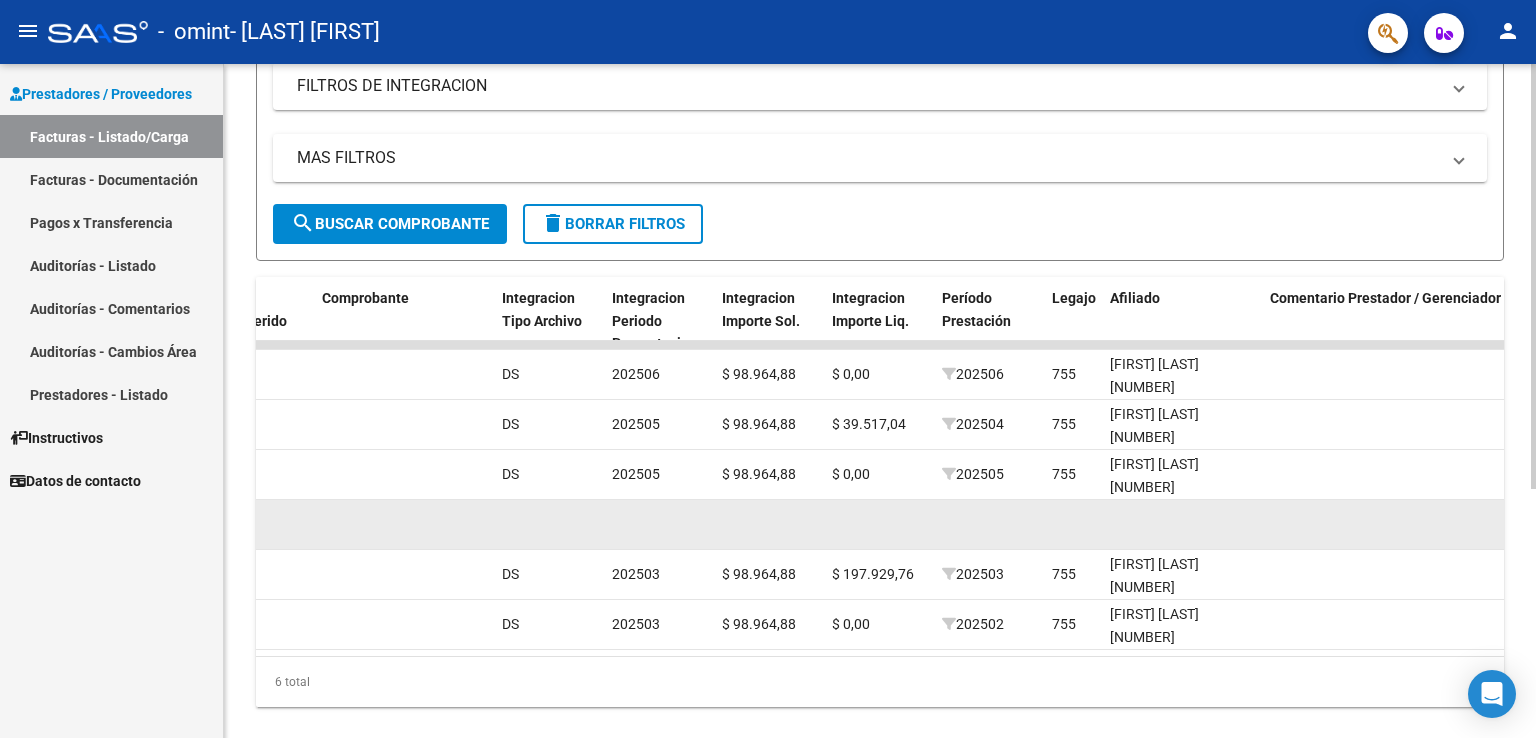 click 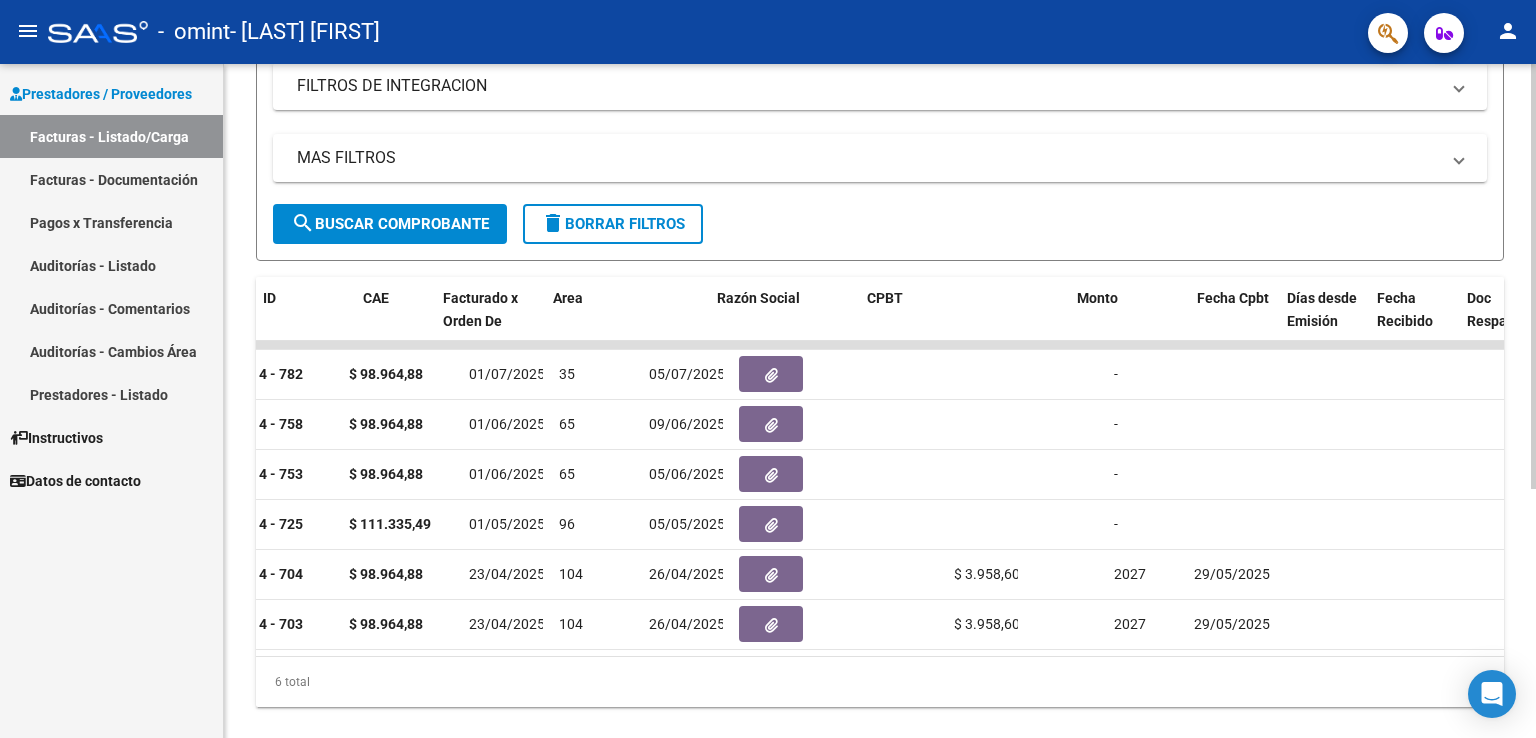 scroll, scrollTop: 0, scrollLeft: 100, axis: horizontal 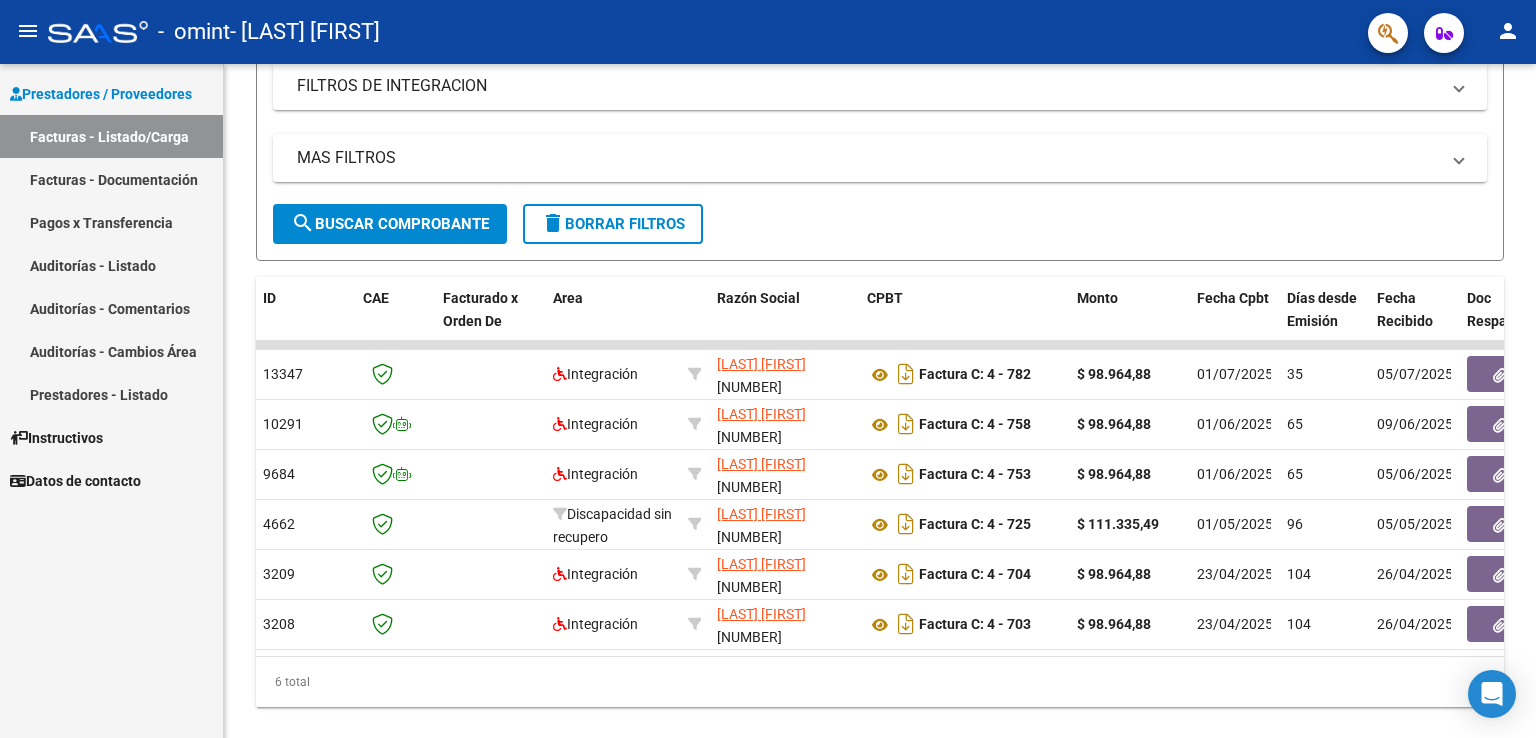 click on "person" 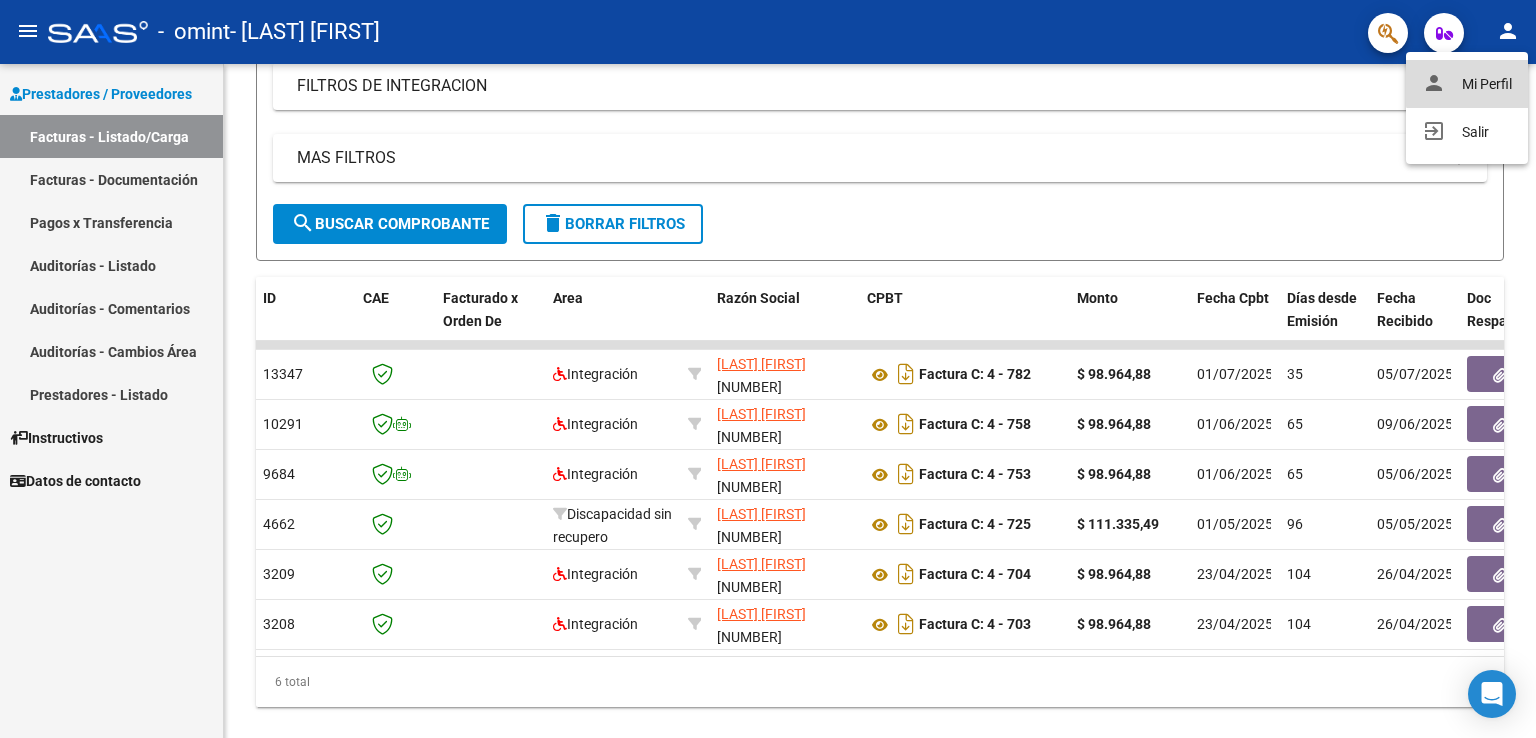 click on "person  Mi Perfil" at bounding box center (1467, 84) 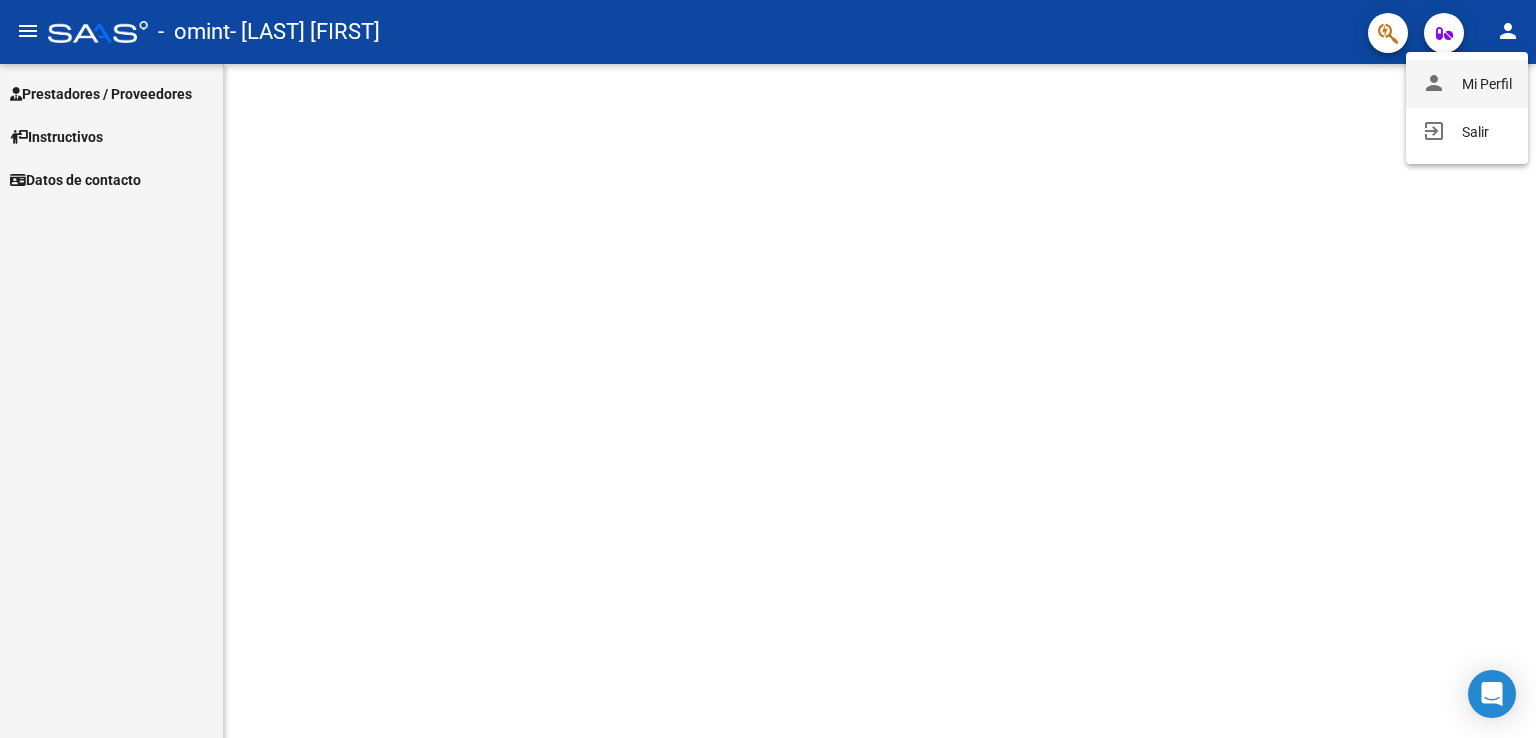 scroll, scrollTop: 0, scrollLeft: 0, axis: both 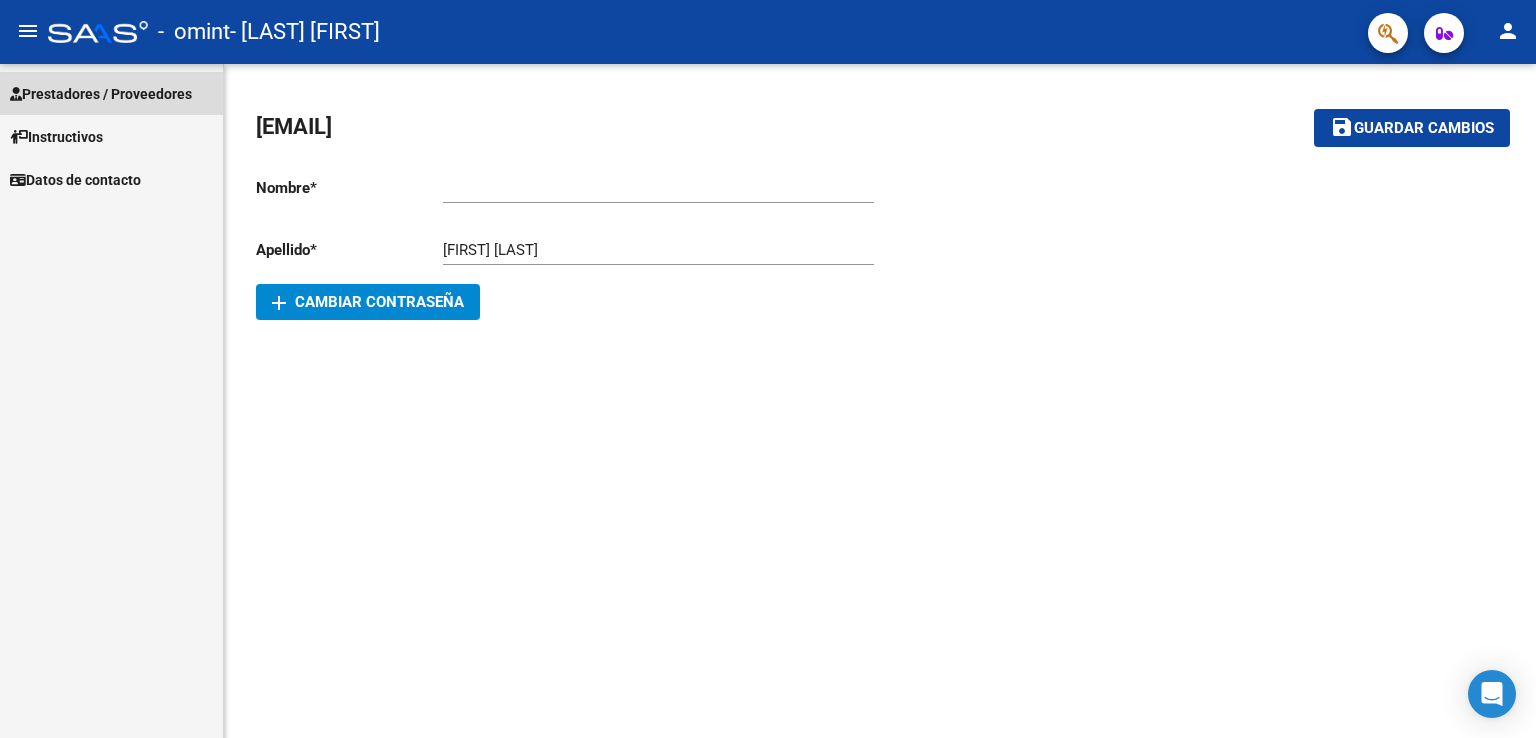 click on "Prestadores / Proveedores" at bounding box center [101, 94] 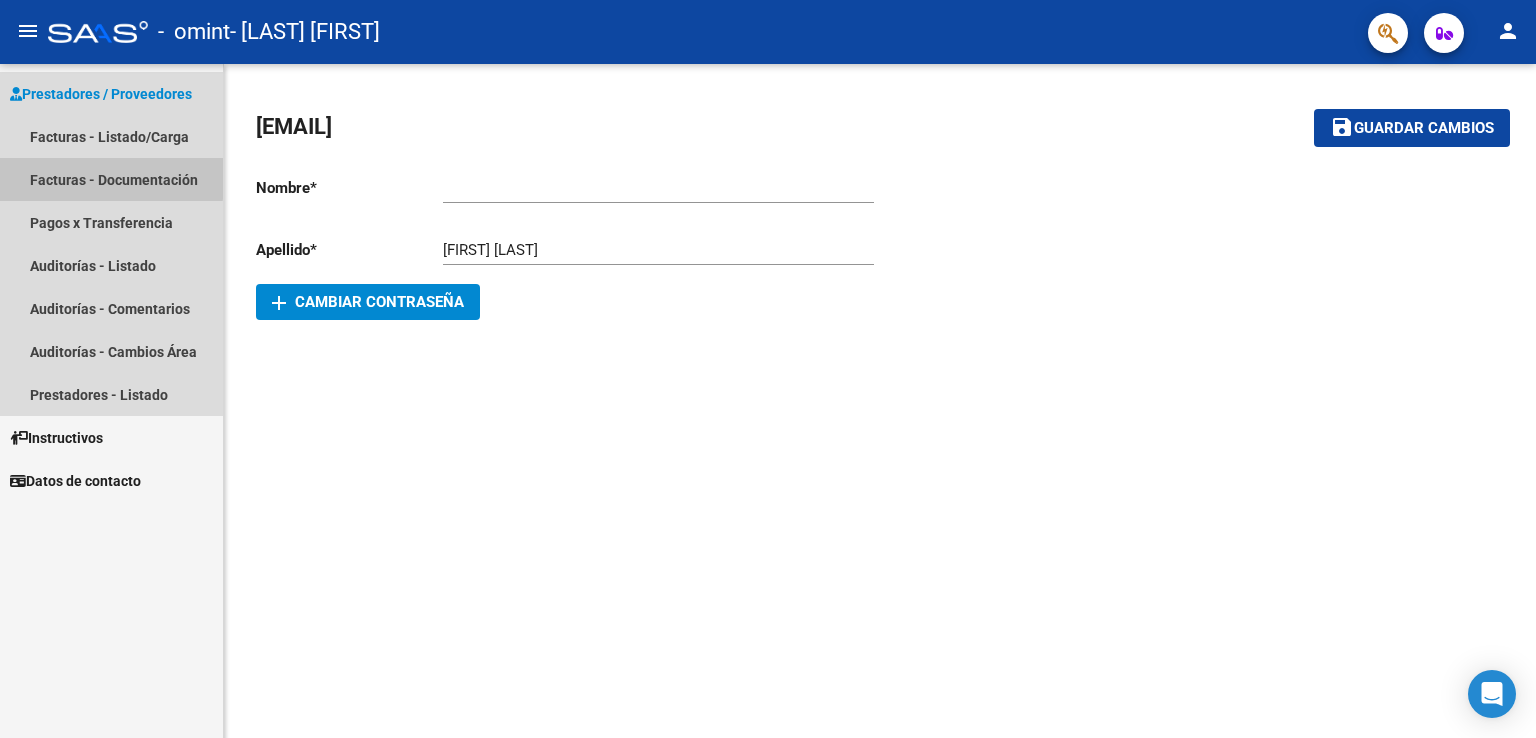 click on "Facturas - Documentación" at bounding box center [111, 179] 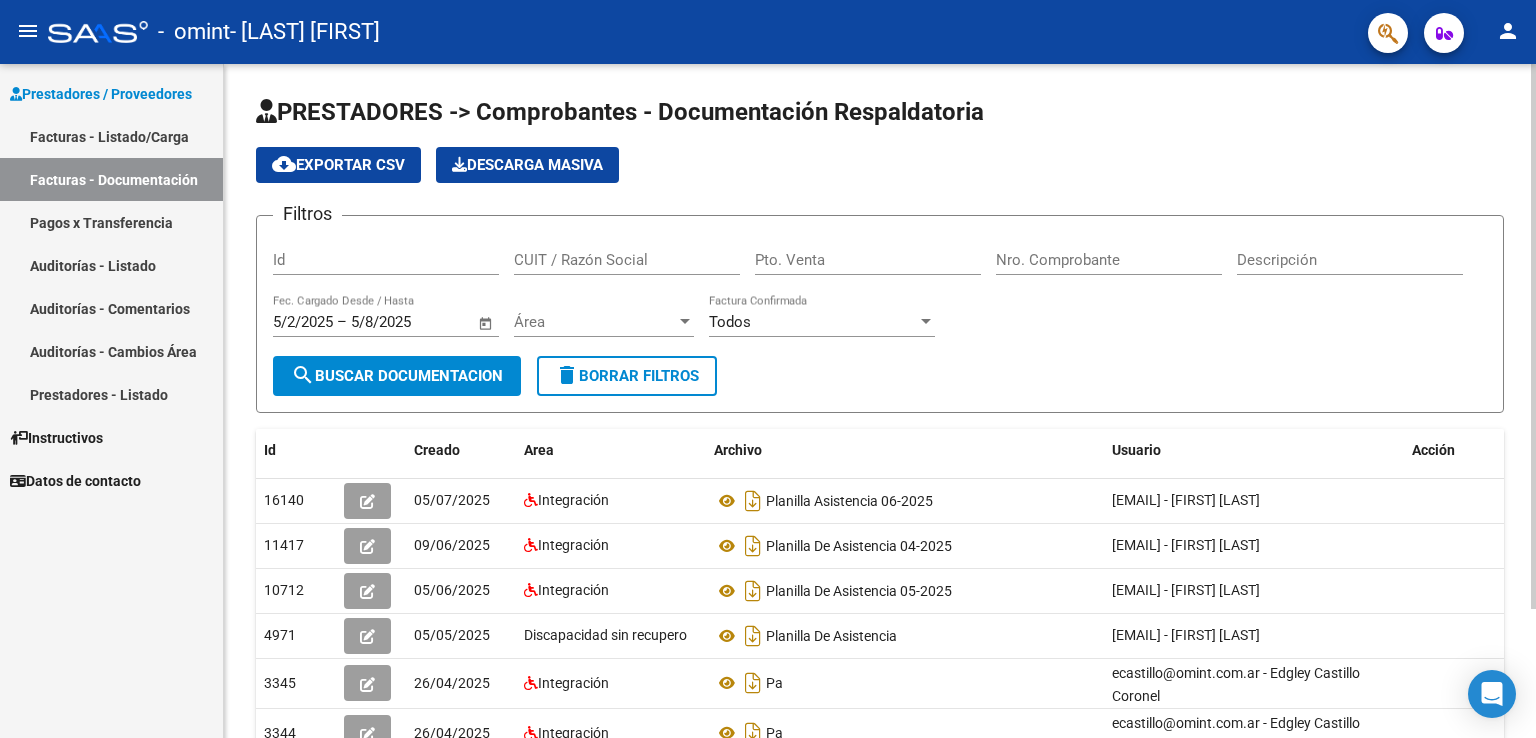 click on "PRESTADORES -> Comprobantes - Documentación Respaldatoria cloud_download Exportar CSV Descarga Masiva Filtros Id CUIT / Razón Social Pto. Venta Nro. Comprobante Descripción 5/2/2025 5/2/2025 – 5/8/2025 5/8/2025 Fec. Cargado Desde / Hasta Área Área Todos Factura Confirmada search Buscar Documentacion delete Borrar Filtros Id Creado Area Archivo Usuario Acción 16140
05/07/2025 Integración Planilla Asistencia 06-2025 [EMAIL] - [FIRST] [LAST] 11417
09/06/2025 Integración Planilla De Asistencia 04-2025 [EMAIL] - [FIRST] [LAST] 10712
05/06/2025 Integración Planilla De Asistencia 05-2025 [EMAIL] - [FIRST] [LAST] 4971
05/05/2025 Discapacidad sin recupero Planilla De Asistencia [EMAIL] - [FIRST] [LAST] 3345
26/04/2025 Integración Pa [EMAIL] - [FIRST] [LAST] 3344
26/04/2025 Integración Pa 6 total 1" 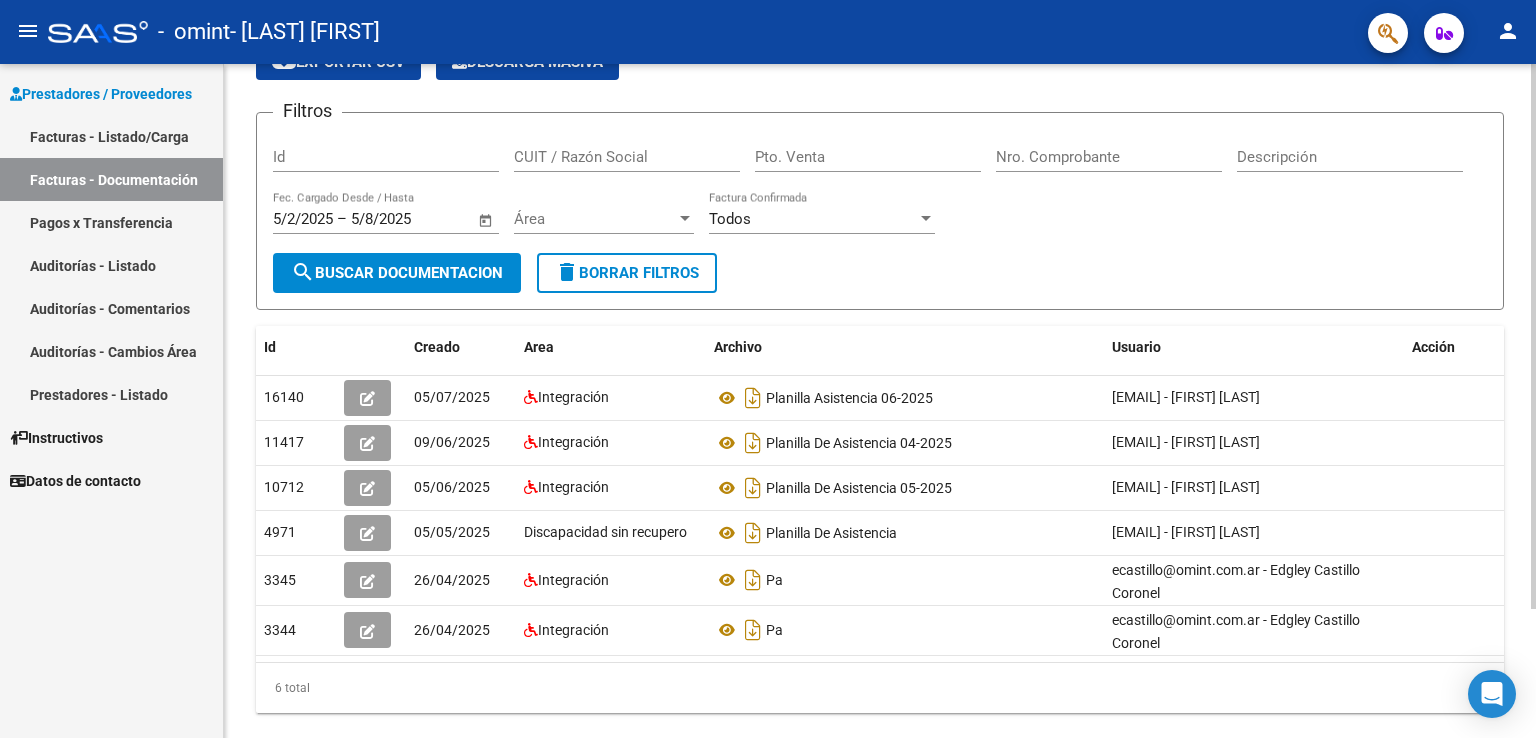 scroll, scrollTop: 159, scrollLeft: 0, axis: vertical 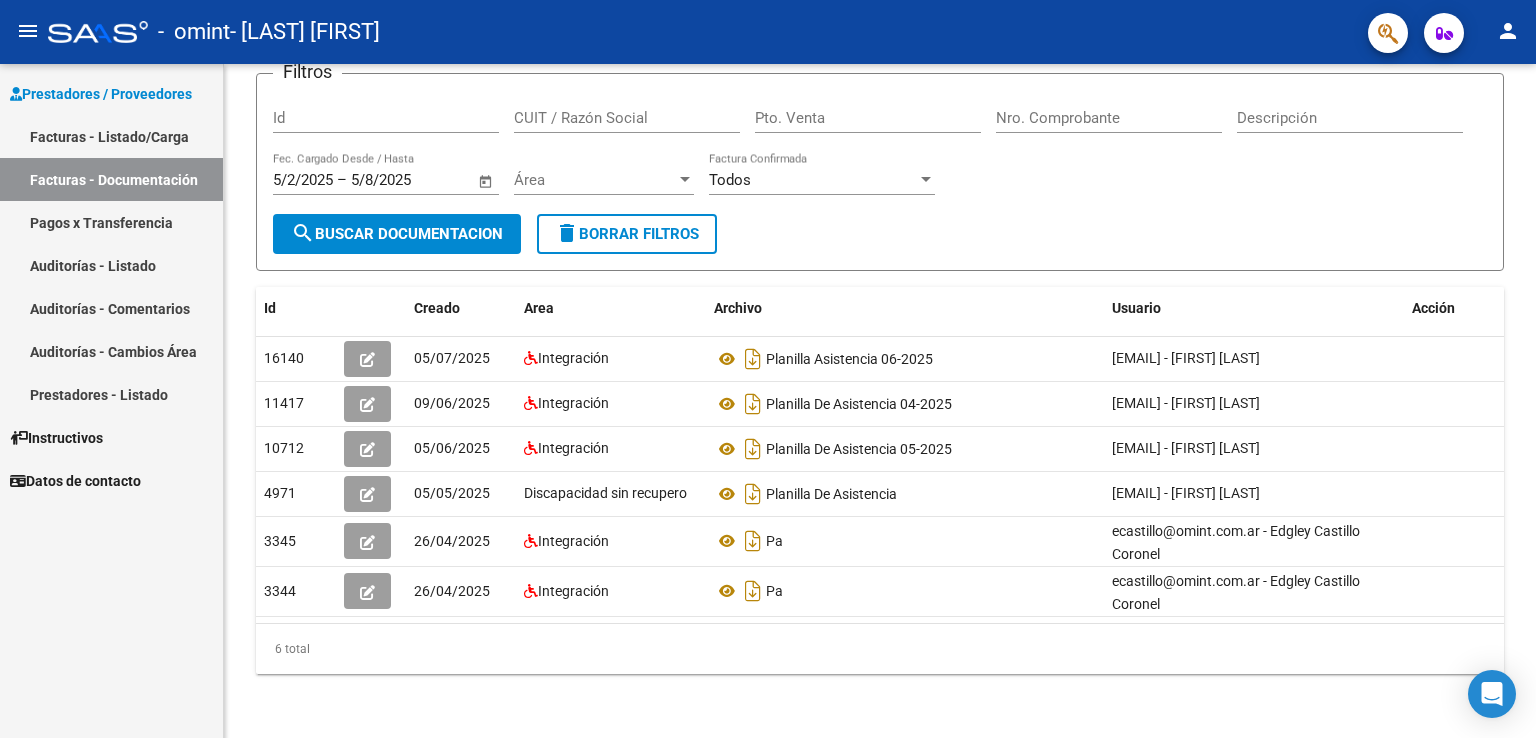 click on "Facturas - Listado/Carga" at bounding box center [111, 136] 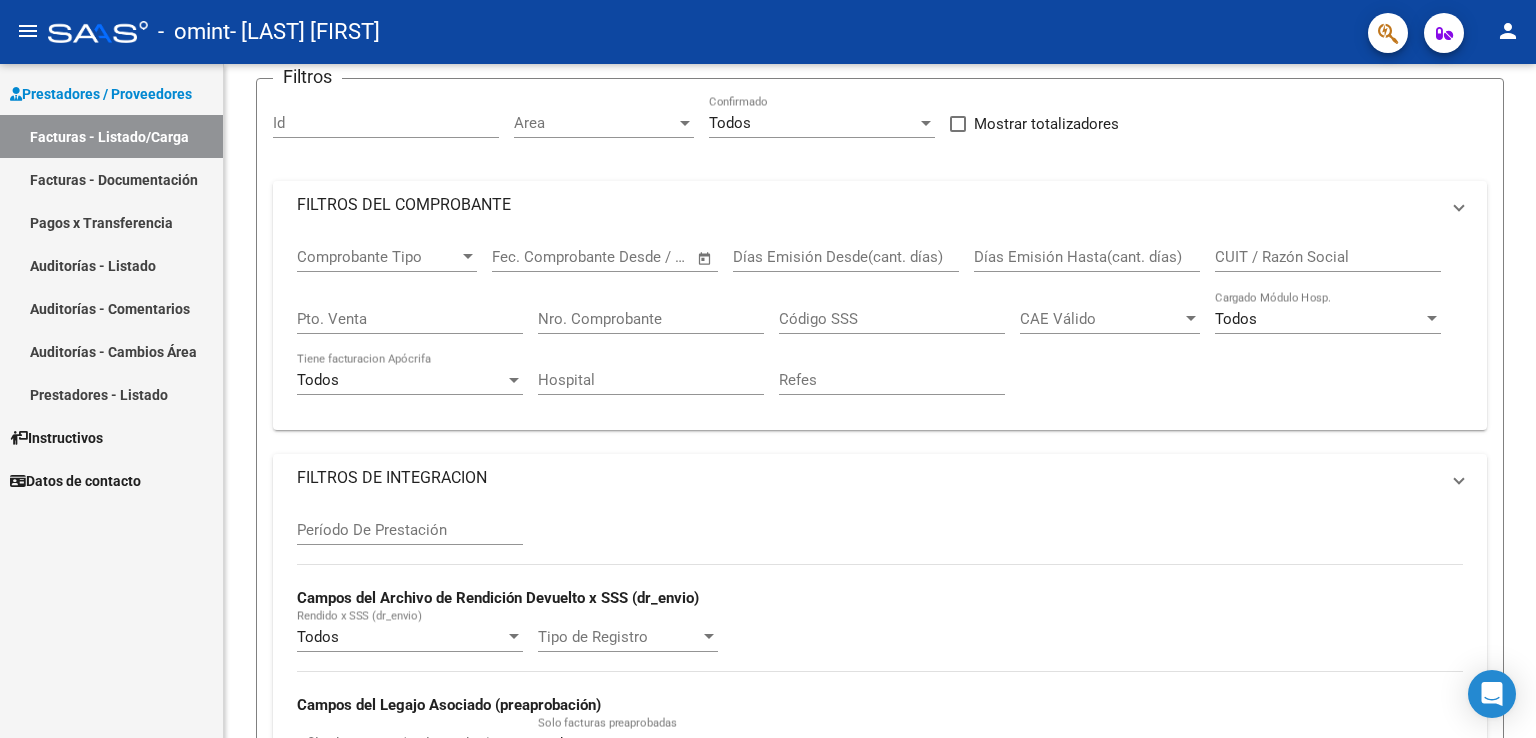 scroll, scrollTop: 0, scrollLeft: 0, axis: both 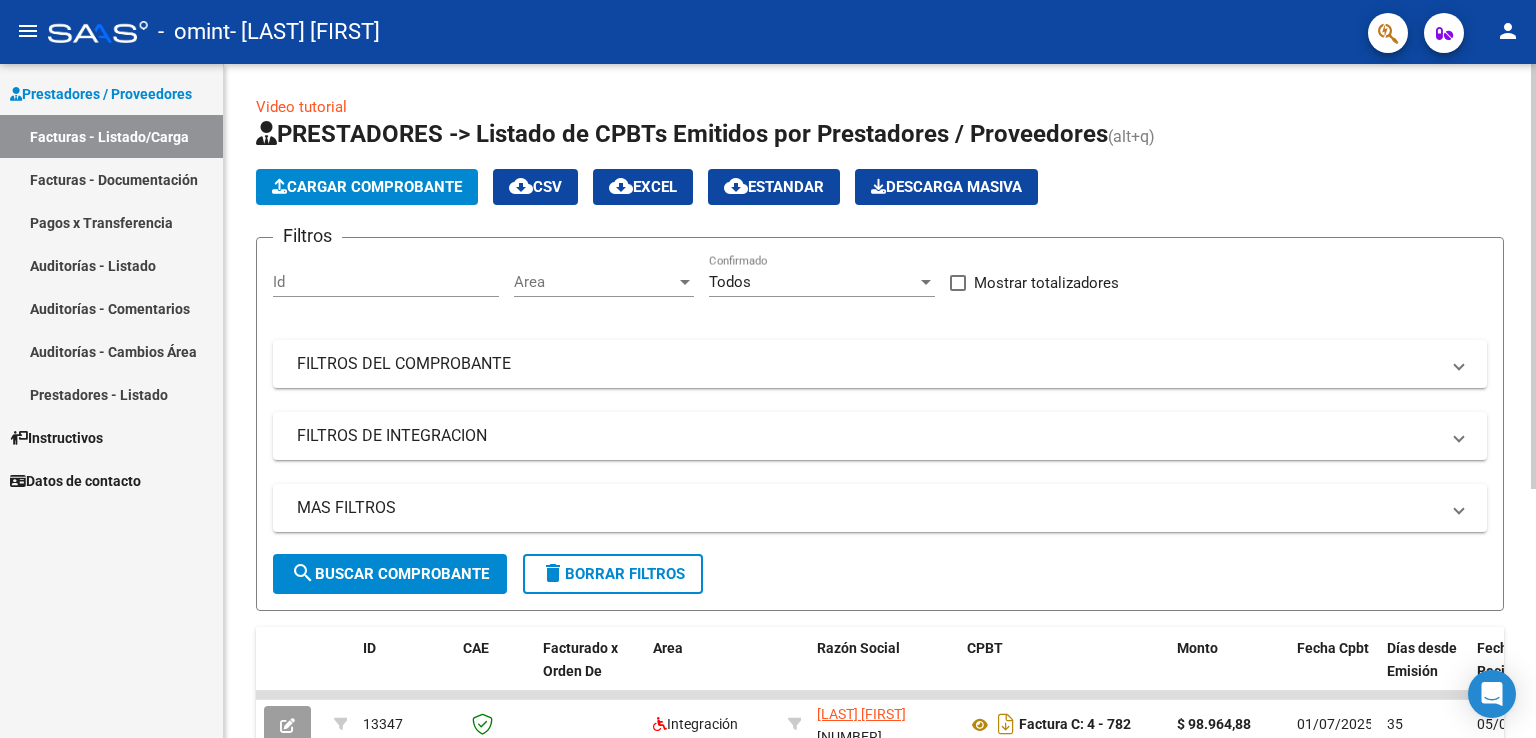click on "Cargar Comprobante" 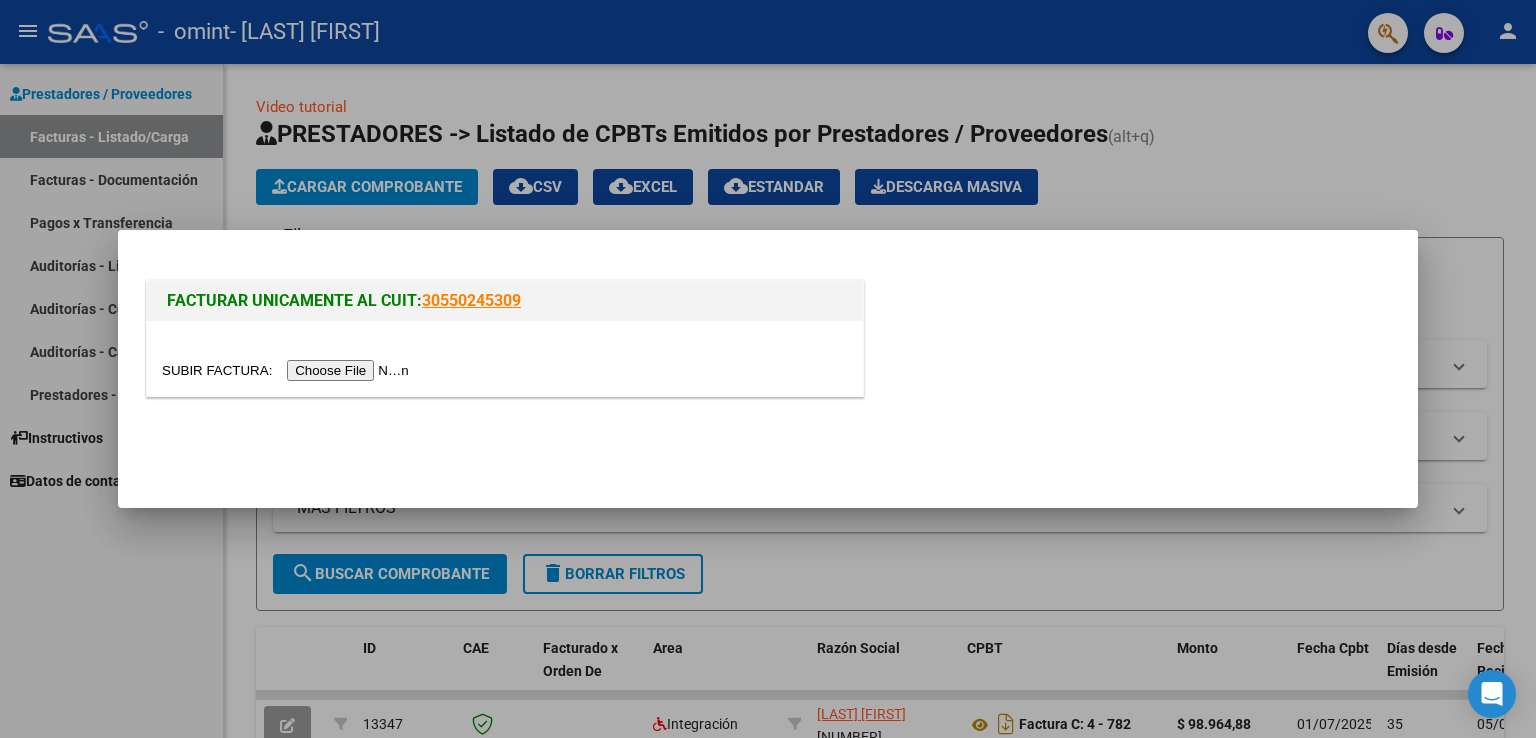 click at bounding box center (288, 370) 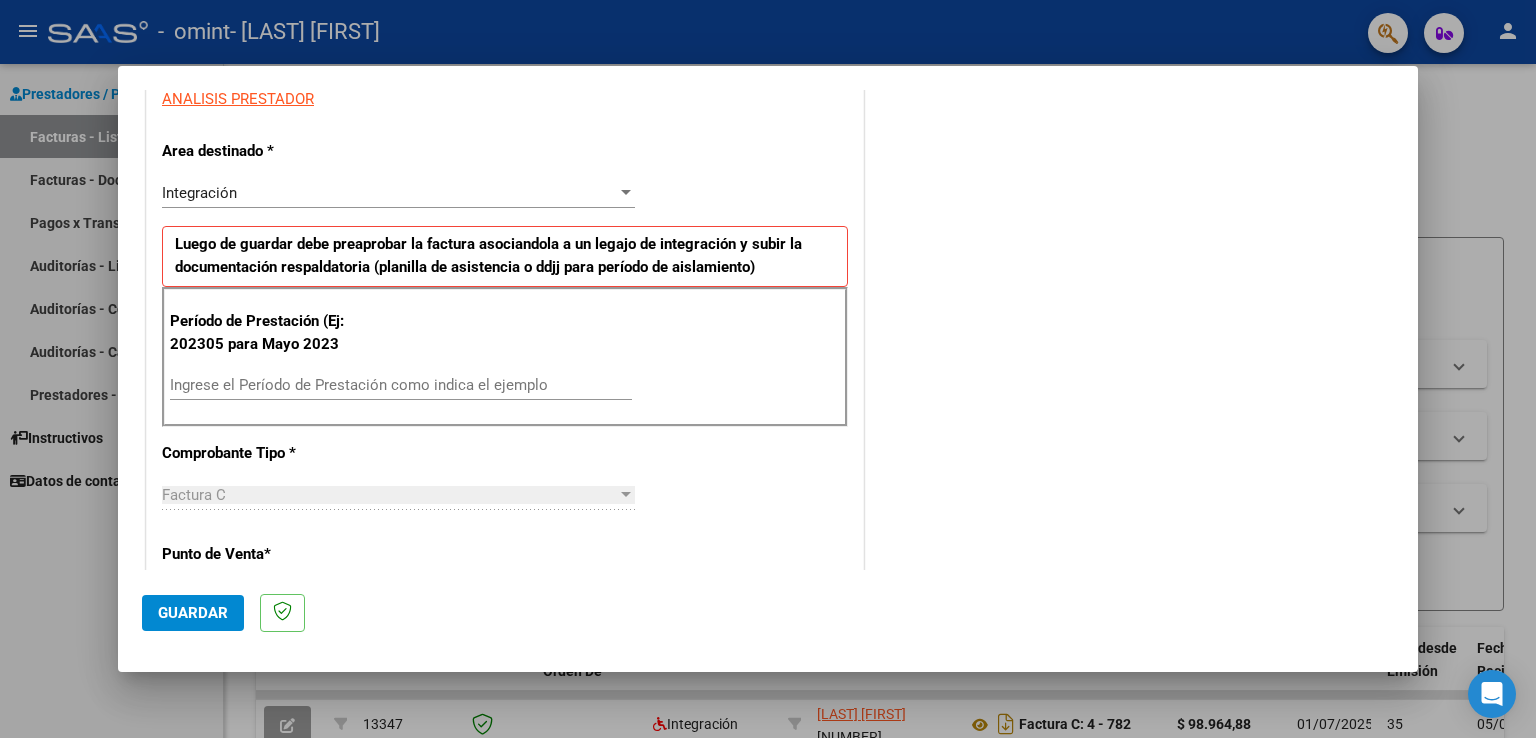 scroll, scrollTop: 400, scrollLeft: 0, axis: vertical 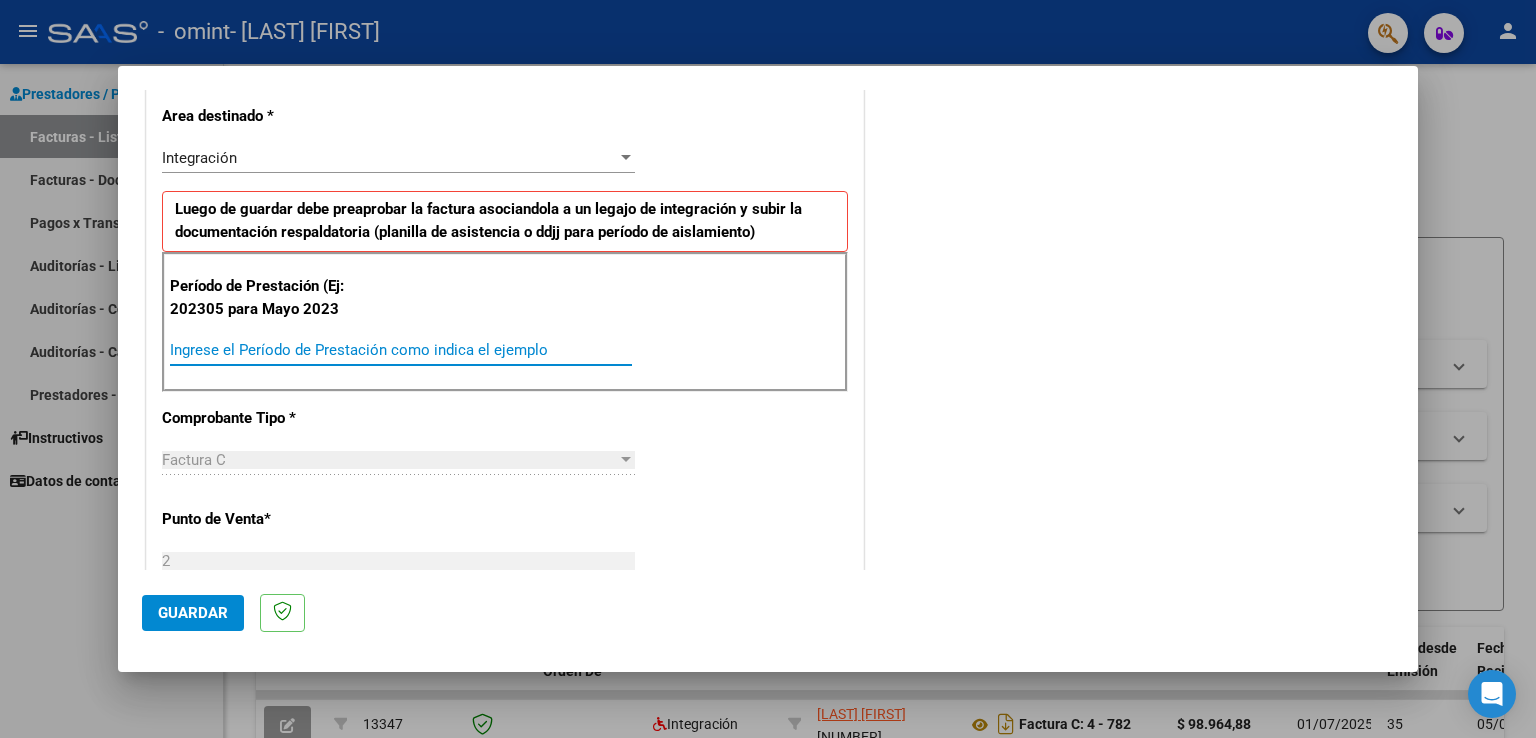 click on "Ingrese el Período de Prestación como indica el ejemplo" at bounding box center (401, 350) 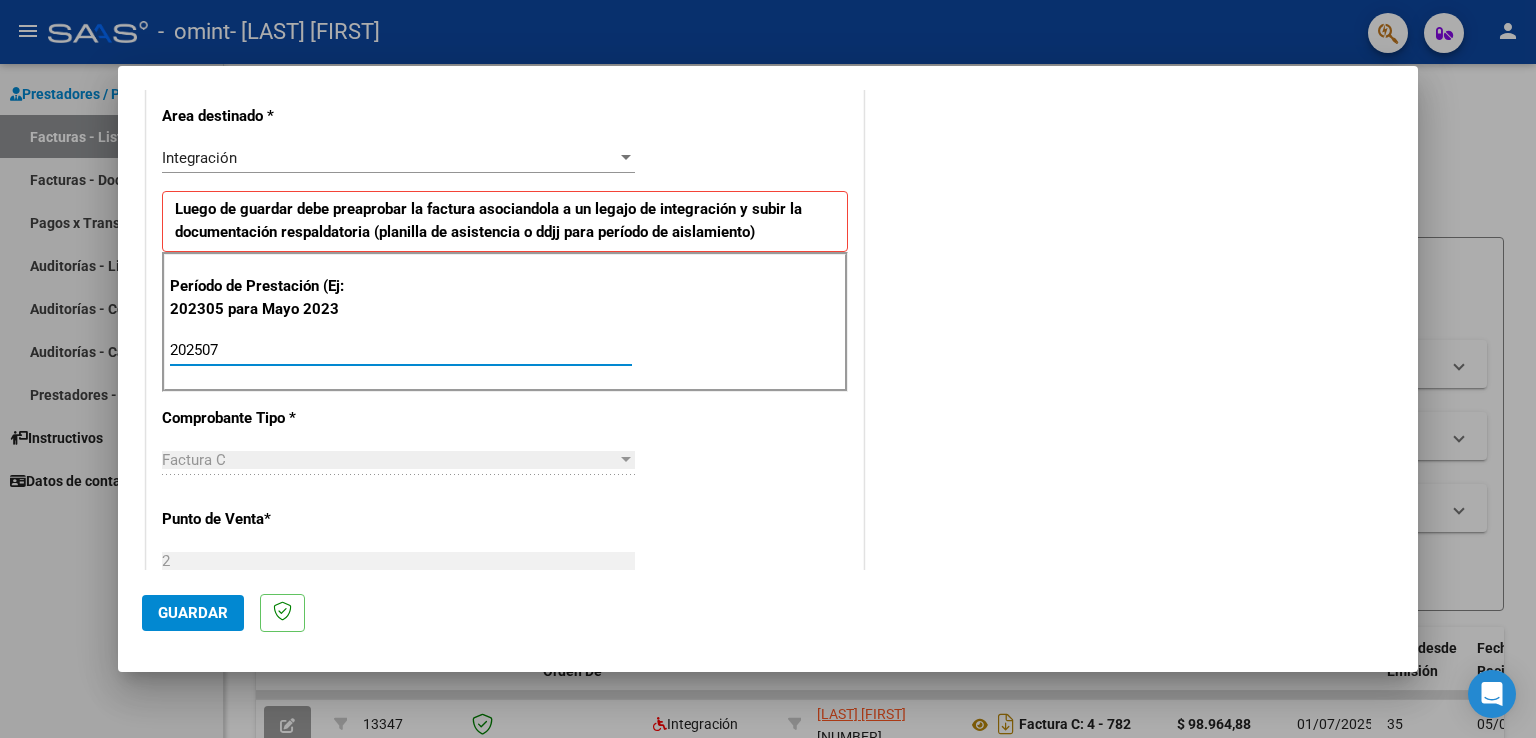 type on "202507" 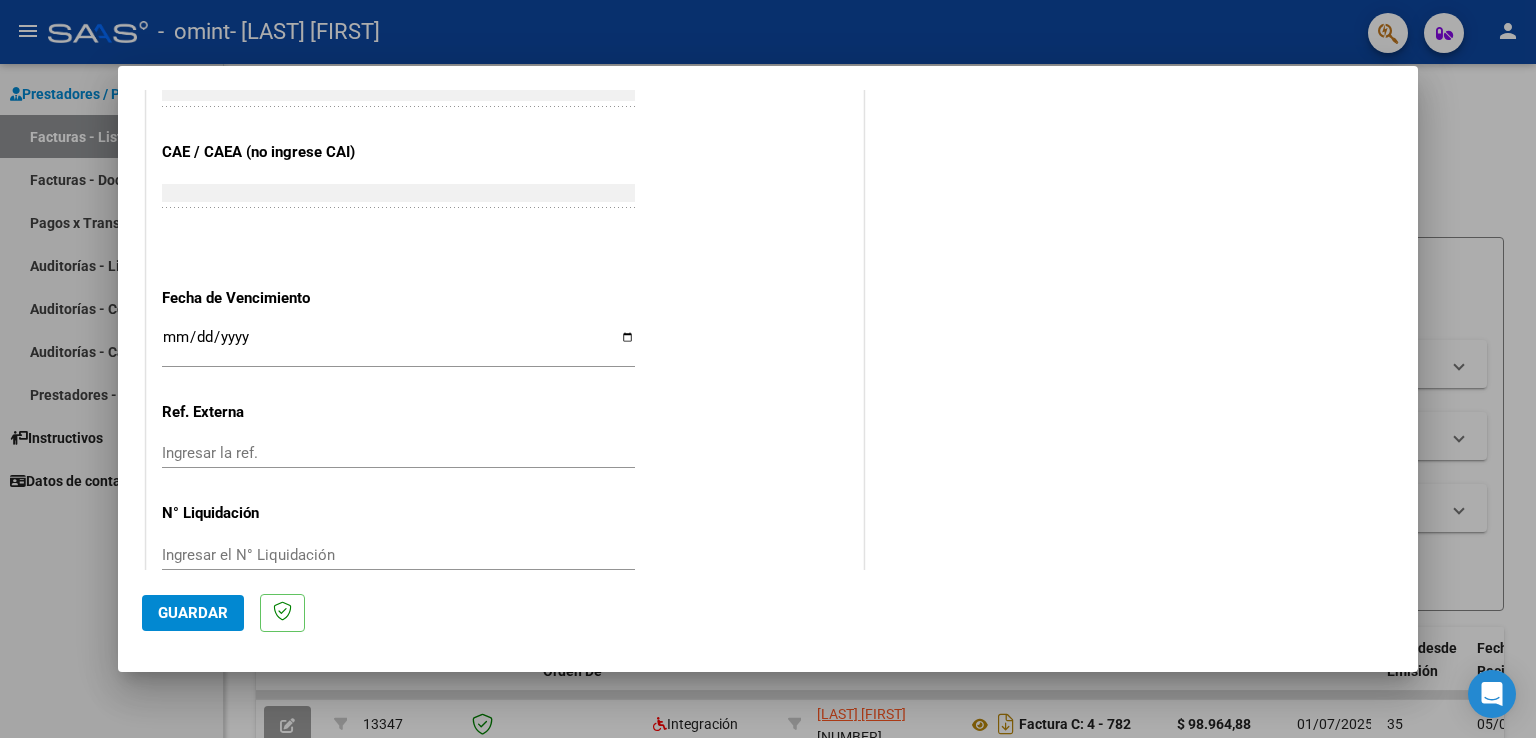 scroll, scrollTop: 1211, scrollLeft: 0, axis: vertical 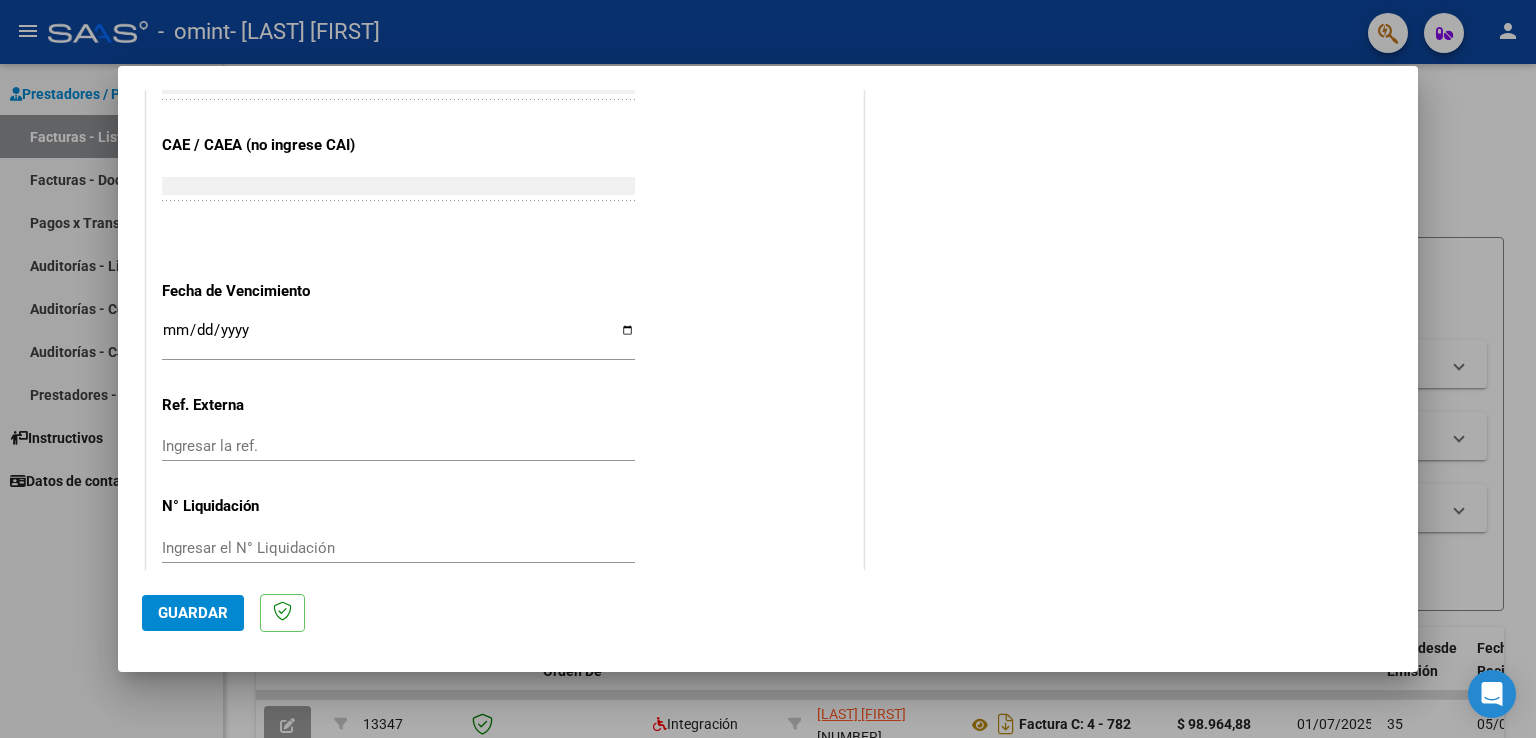 click on "Ingresar la fecha" at bounding box center [398, 338] 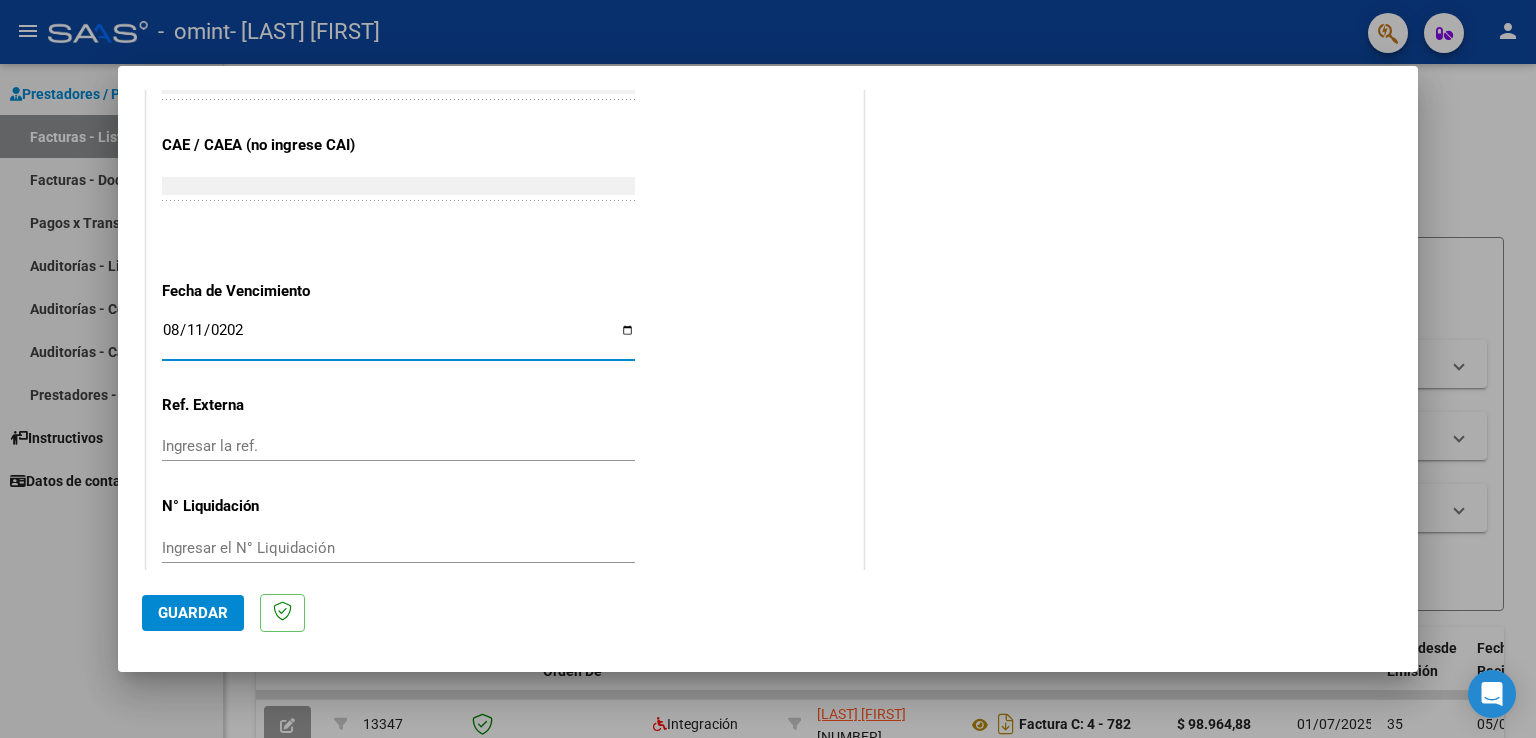 type on "2025-08-11" 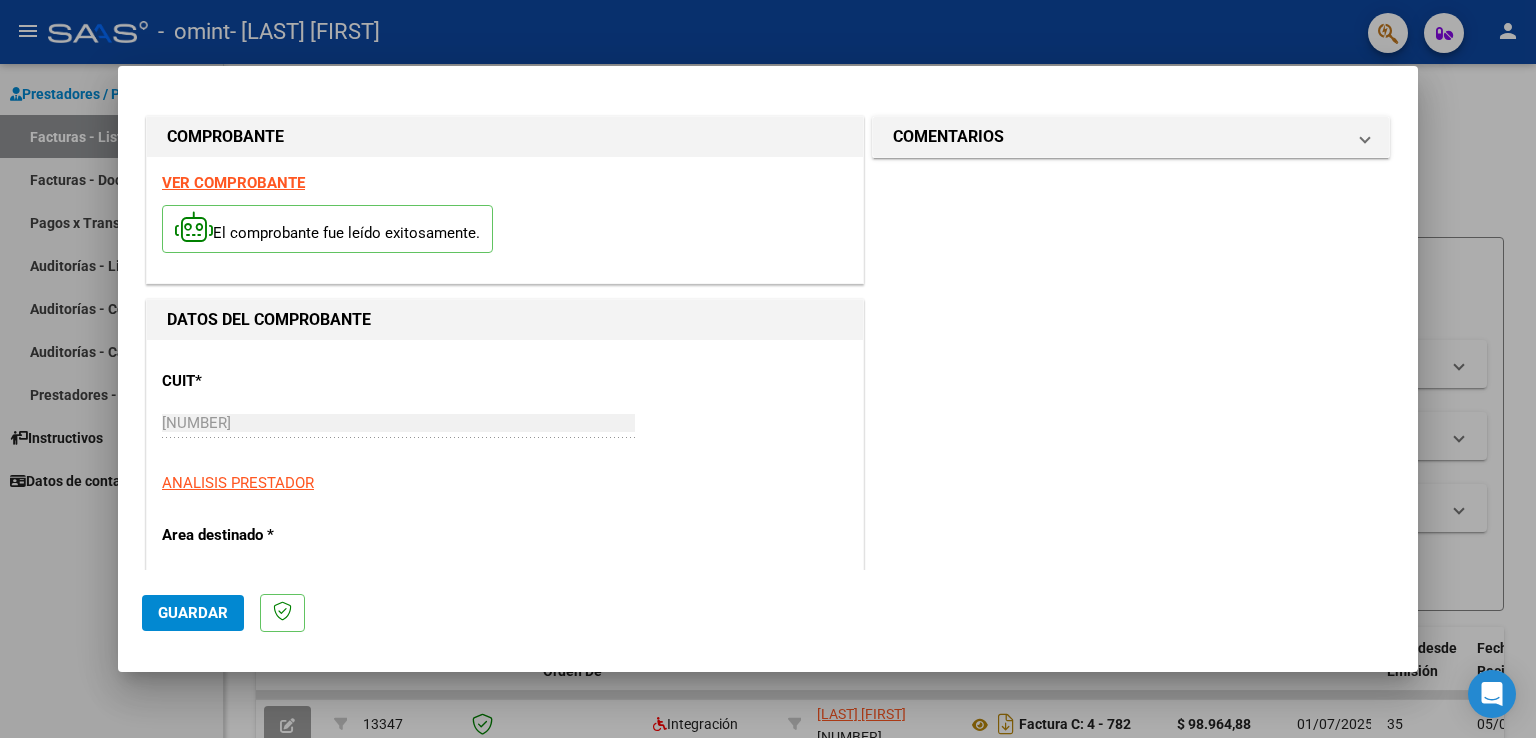 scroll, scrollTop: 1211, scrollLeft: 0, axis: vertical 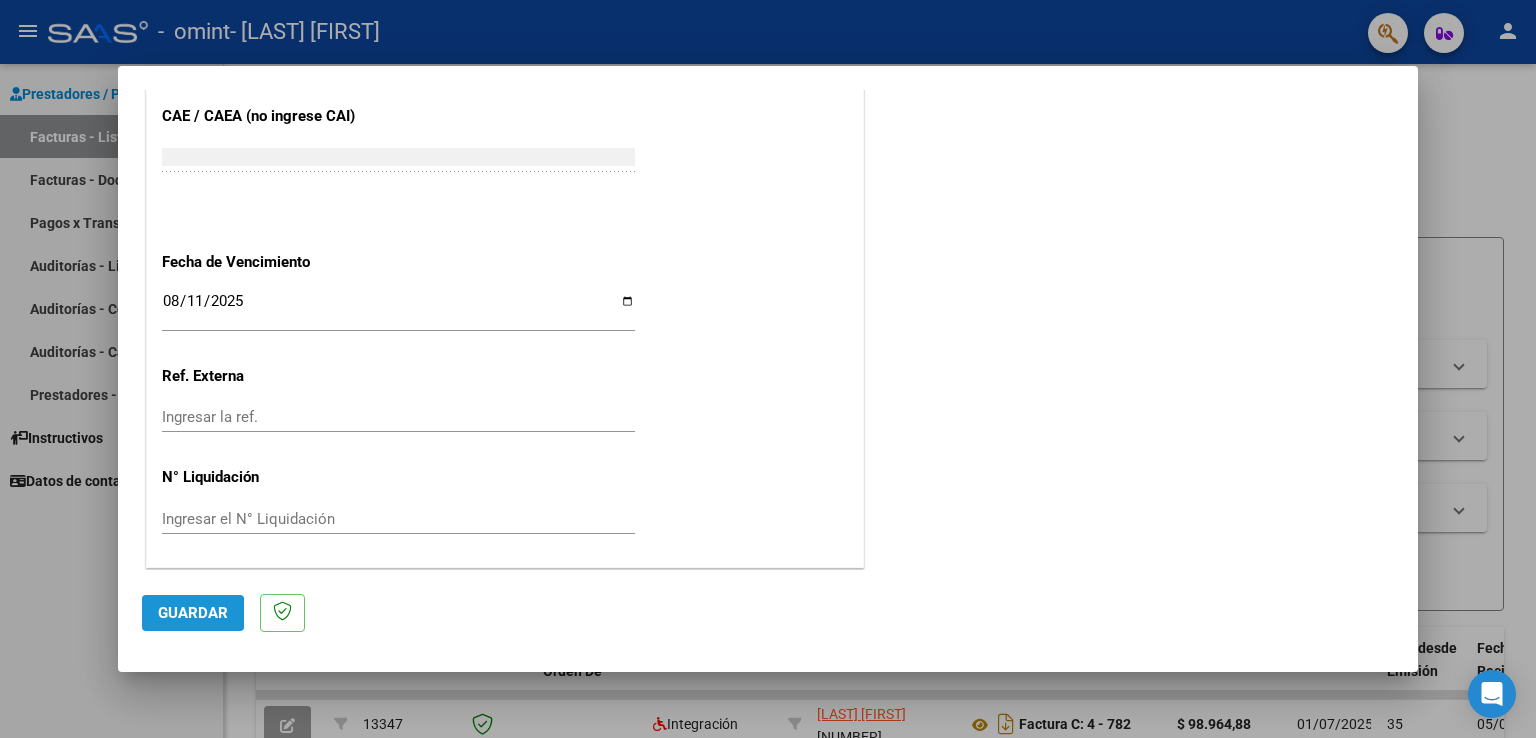 click on "Guardar" 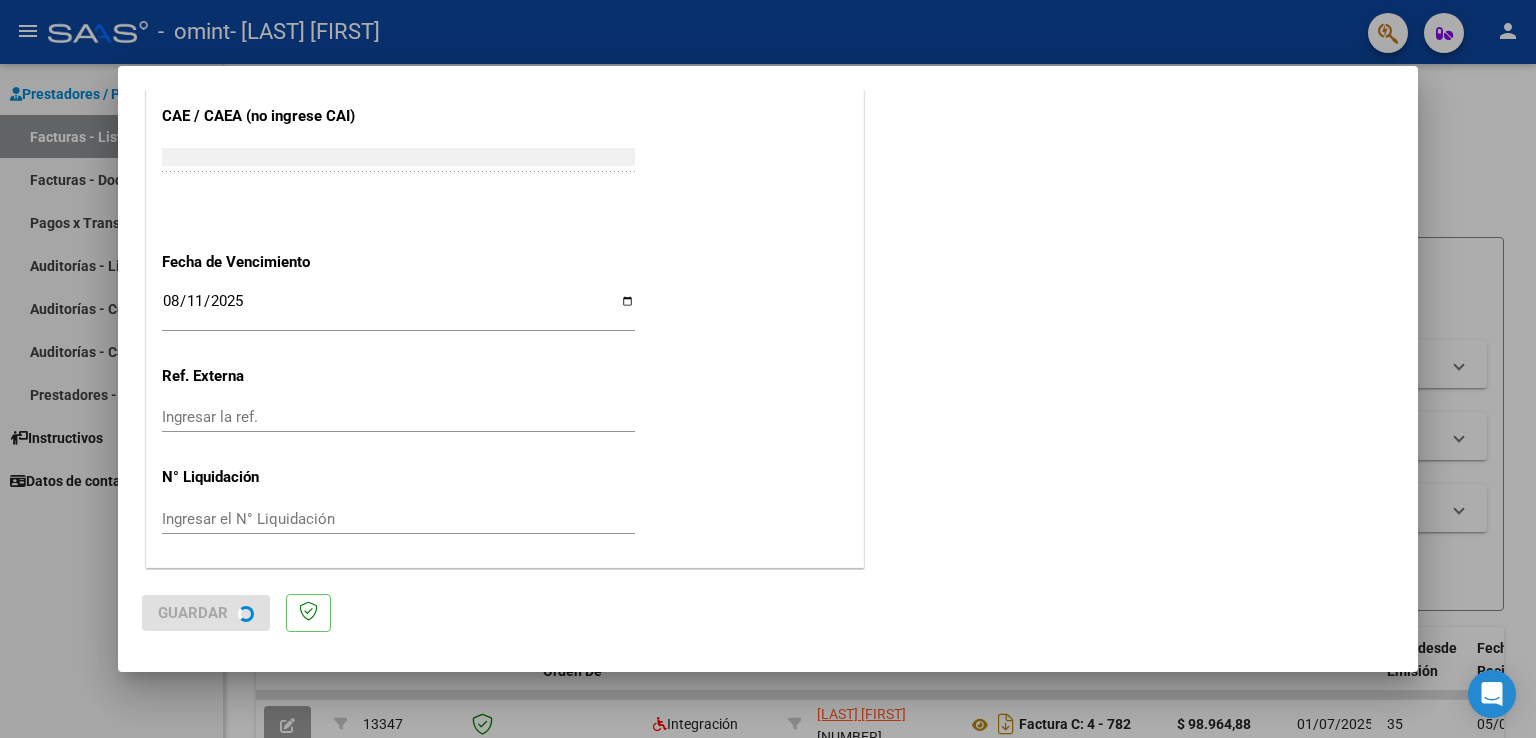 scroll, scrollTop: 0, scrollLeft: 0, axis: both 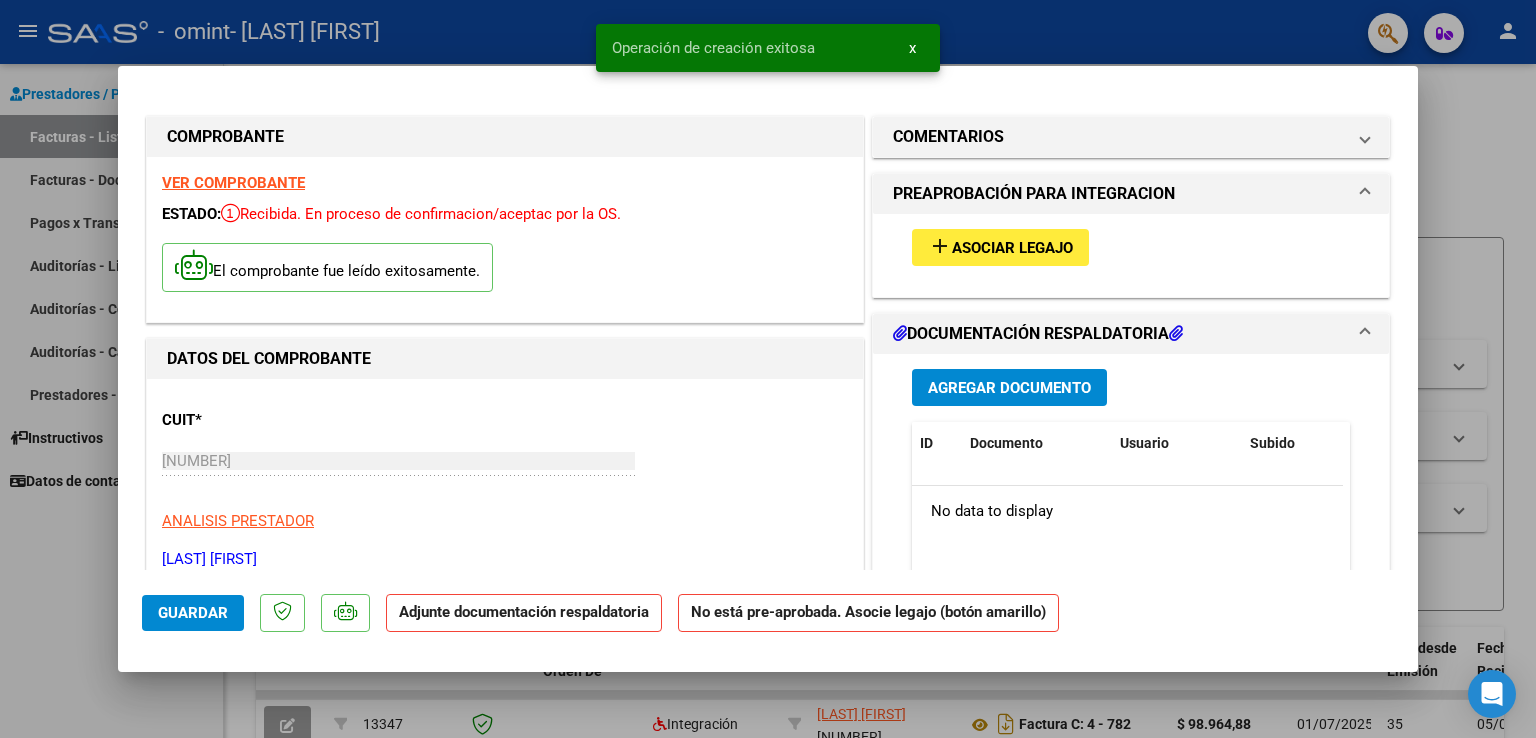 click on "Agregar Documento" at bounding box center (1009, 388) 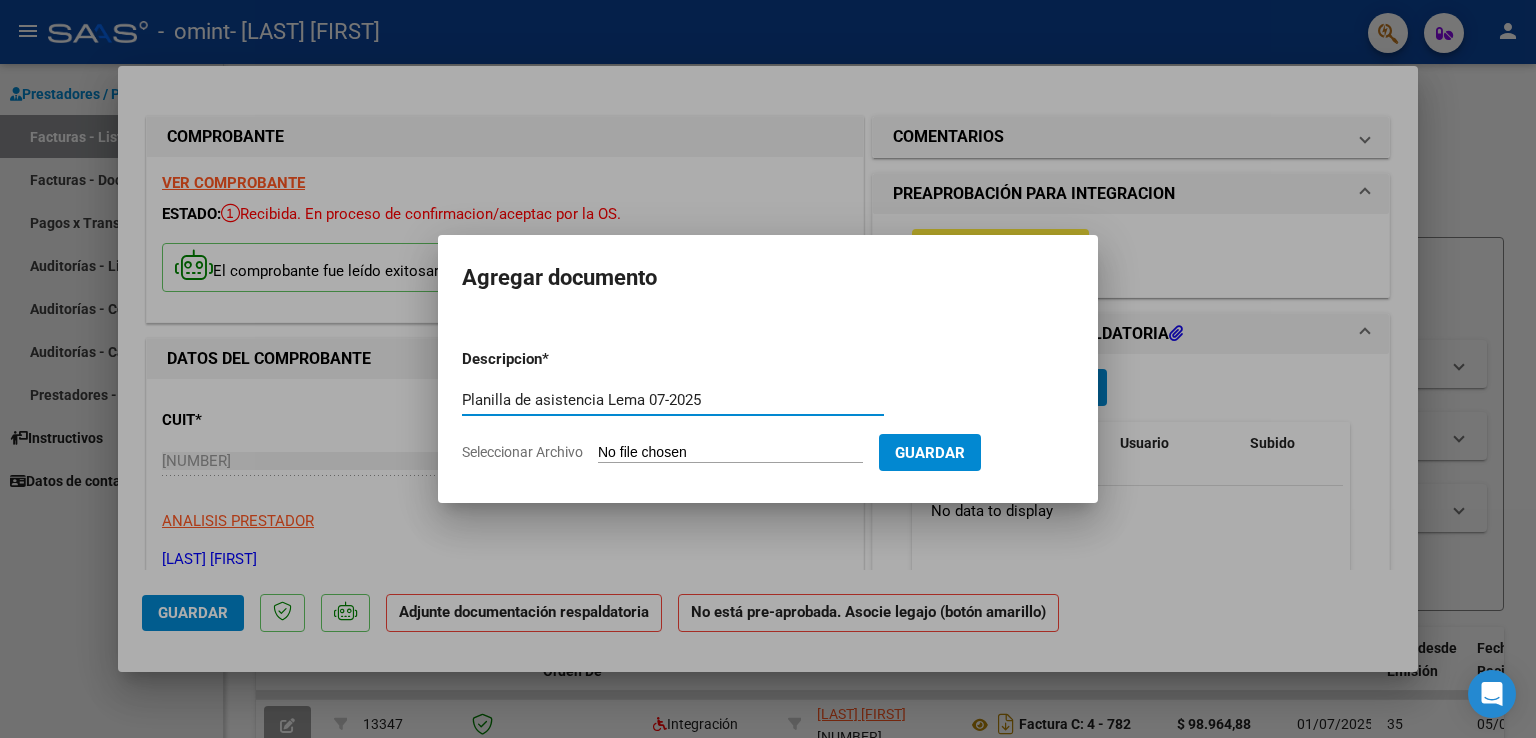 type on "Planilla de asistencia Lema 07-2025" 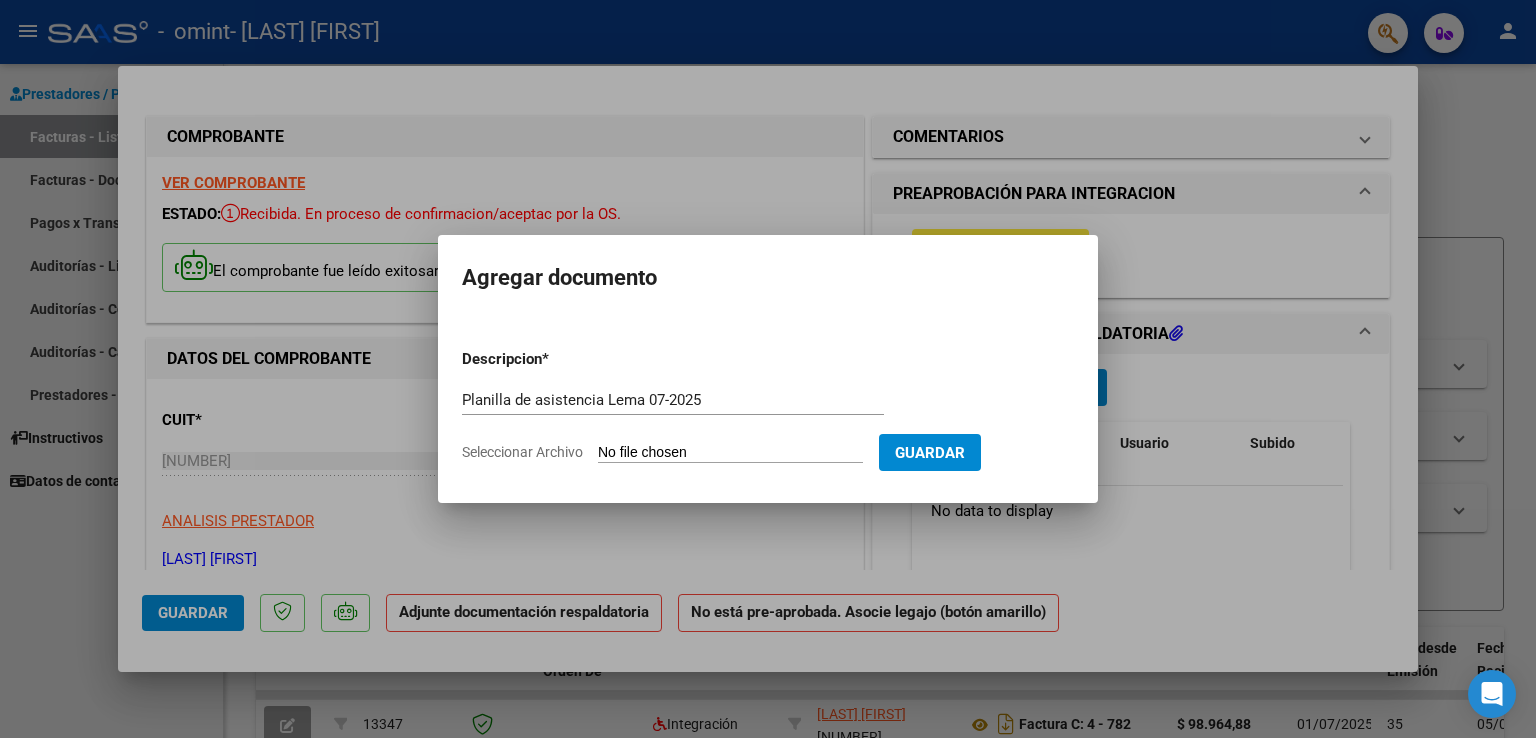 click on "Seleccionar Archivo" at bounding box center (730, 453) 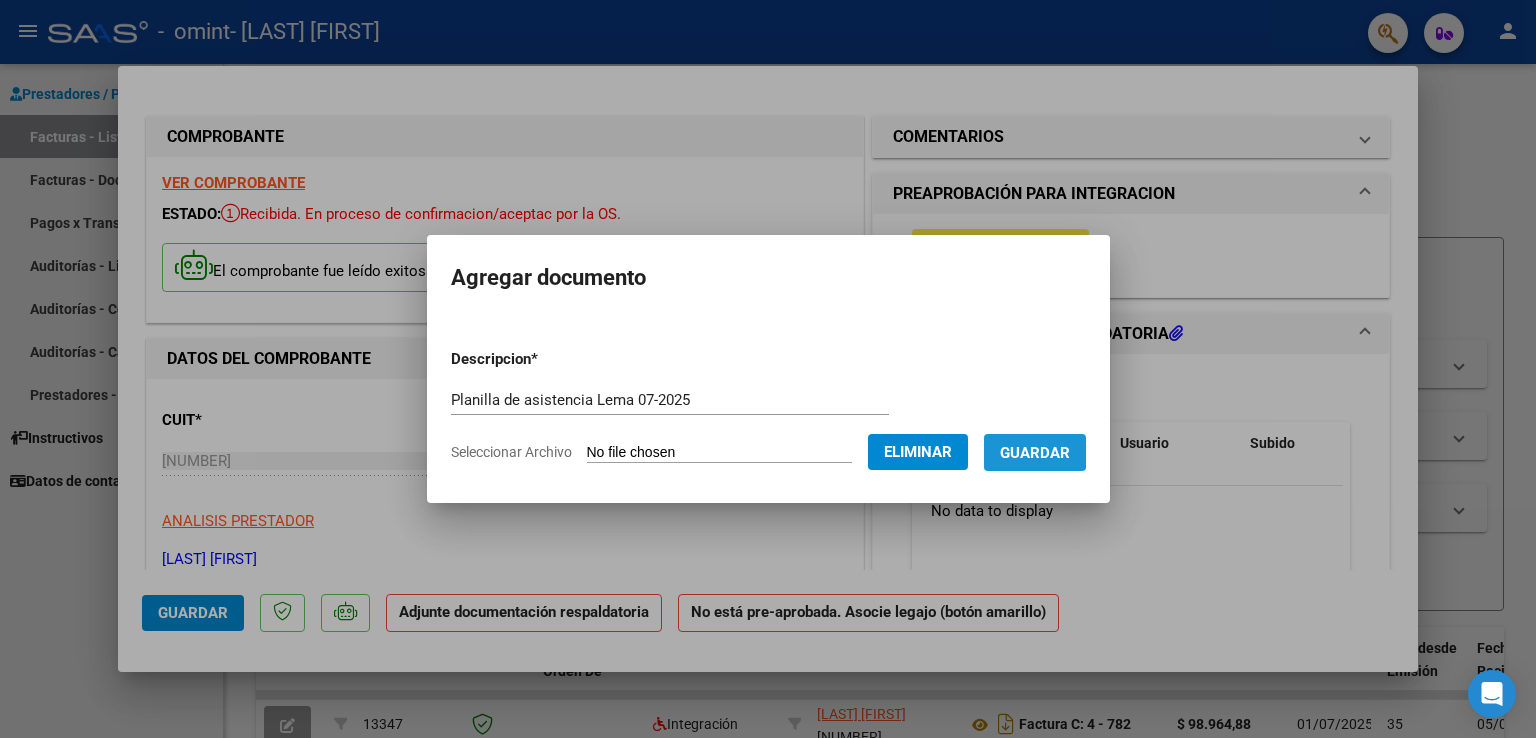 click on "Guardar" at bounding box center [1035, 453] 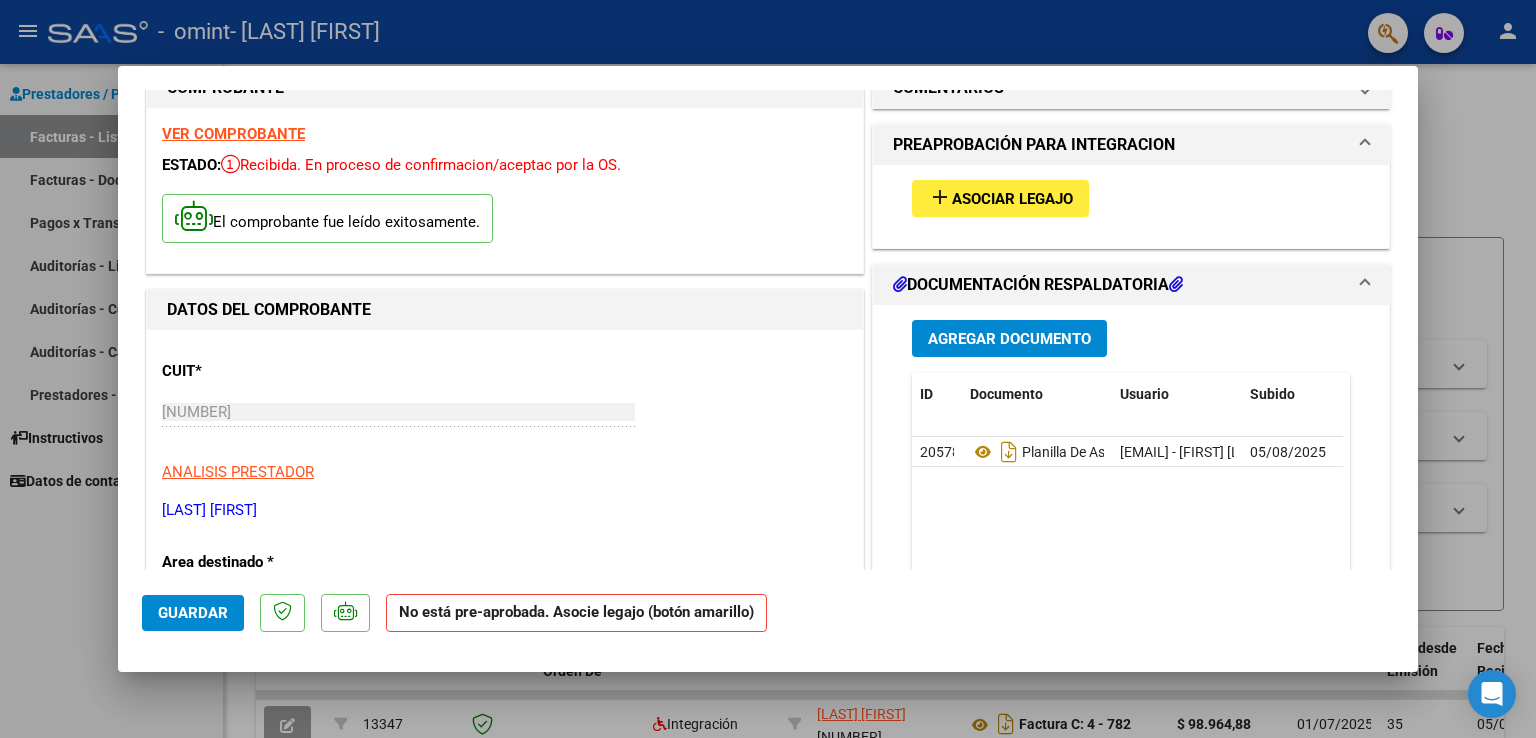scroll, scrollTop: 90, scrollLeft: 0, axis: vertical 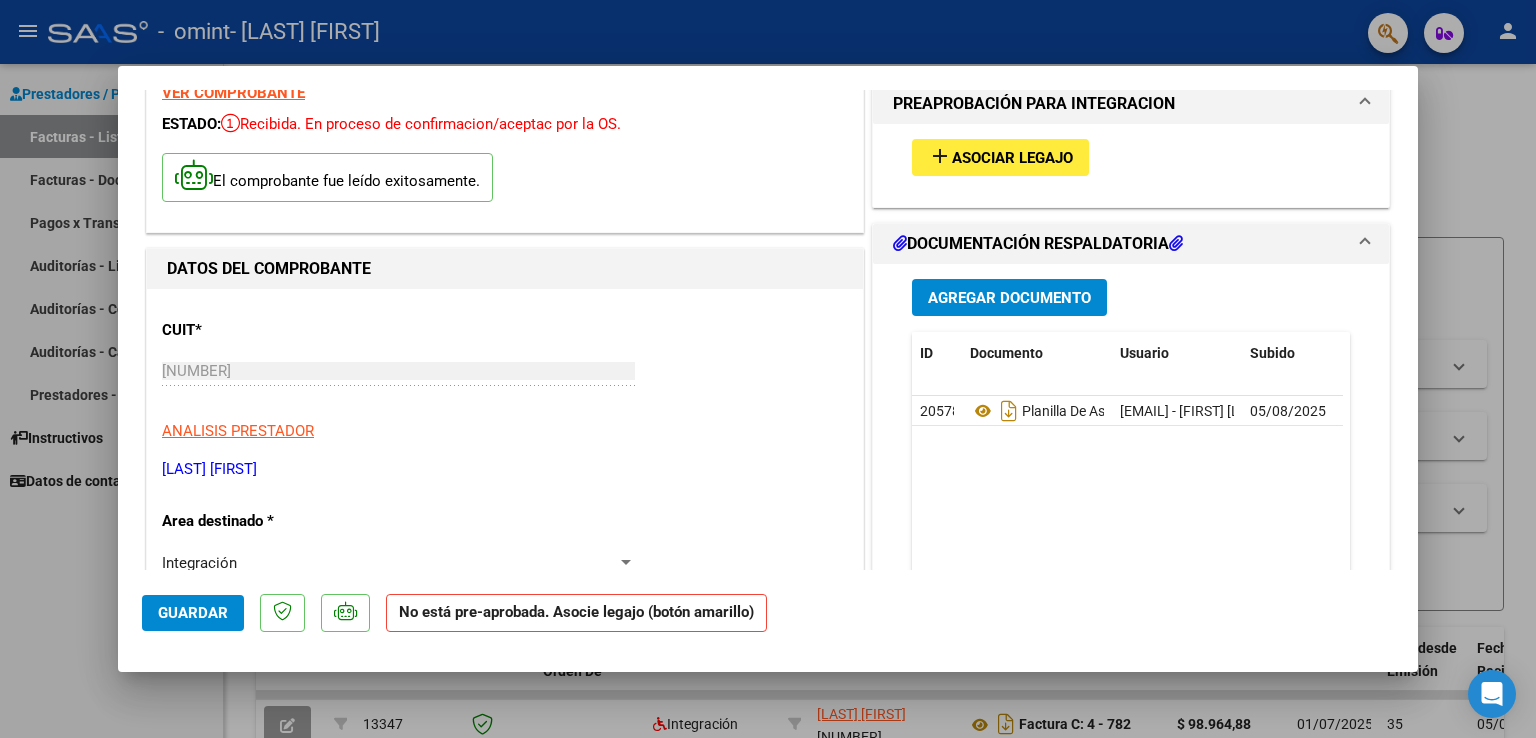 click on "Guardar" 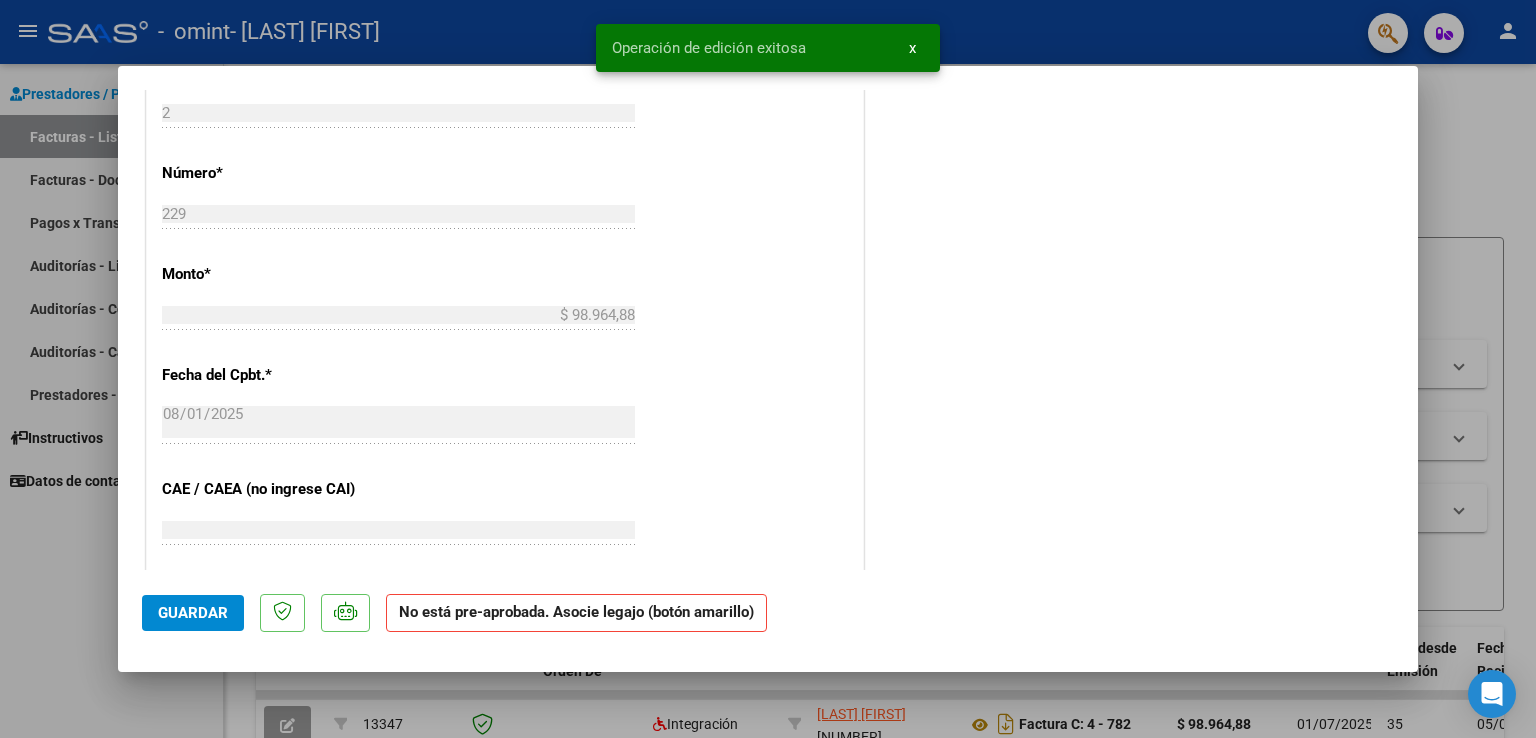 scroll, scrollTop: 1256, scrollLeft: 0, axis: vertical 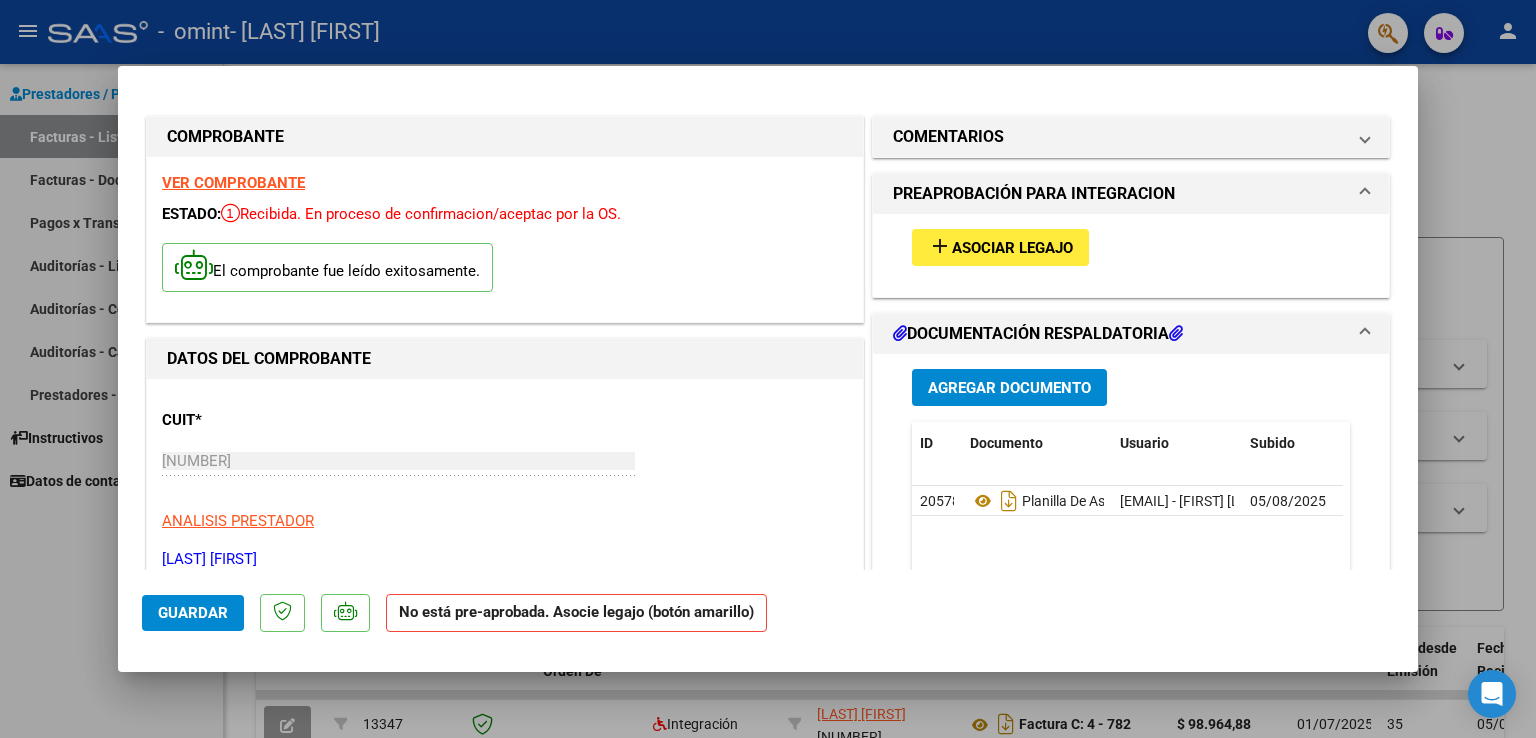 type 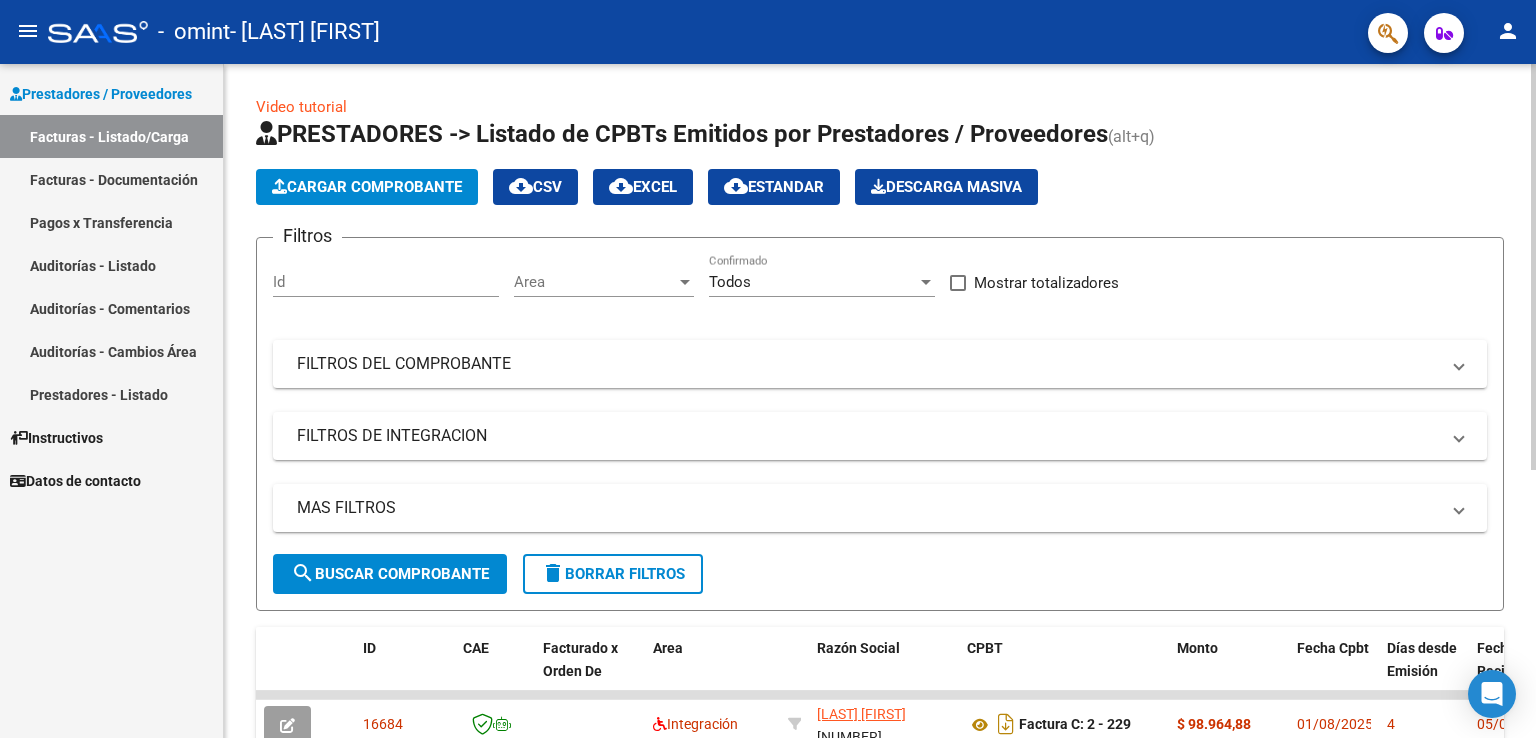 click on "Video tutorial   PRESTADORES -> Listado de CPBTs Emitidos por Prestadores / Proveedores (alt+q)   Cargar Comprobante
cloud_download  CSV  cloud_download  EXCEL  cloud_download  Estandar   Descarga Masiva
Filtros Id Area Area Todos Confirmado   Mostrar totalizadores   FILTROS DEL COMPROBANTE  Comprobante Tipo Comprobante Tipo Start date – End date Fec. Comprobante Desde / Hasta Días Emisión Desde(cant. días) Días Emisión Hasta(cant. días) CUIT / Razón Social Pto. Venta Nro. Comprobante Código SSS CAE Válido CAE Válido Todos Cargado Módulo Hosp. Todos Tiene facturacion Apócrifa Hospital Refes  FILTROS DE INTEGRACION  Período De Prestación Campos del Archivo de Rendición Devuelto x SSS (dr_envio) Todos Rendido x SSS (dr_envio) Tipo de Registro Tipo de Registro Período Presentación Período Presentación Campos del Legajo Asociado (preaprobación) Afiliado Legajo (cuil/nombre) Todos Solo facturas preaprobadas  MAS FILTROS  Todos Con Doc. Respaldatoria Todos Con Trazabilidad Todos – – 4" 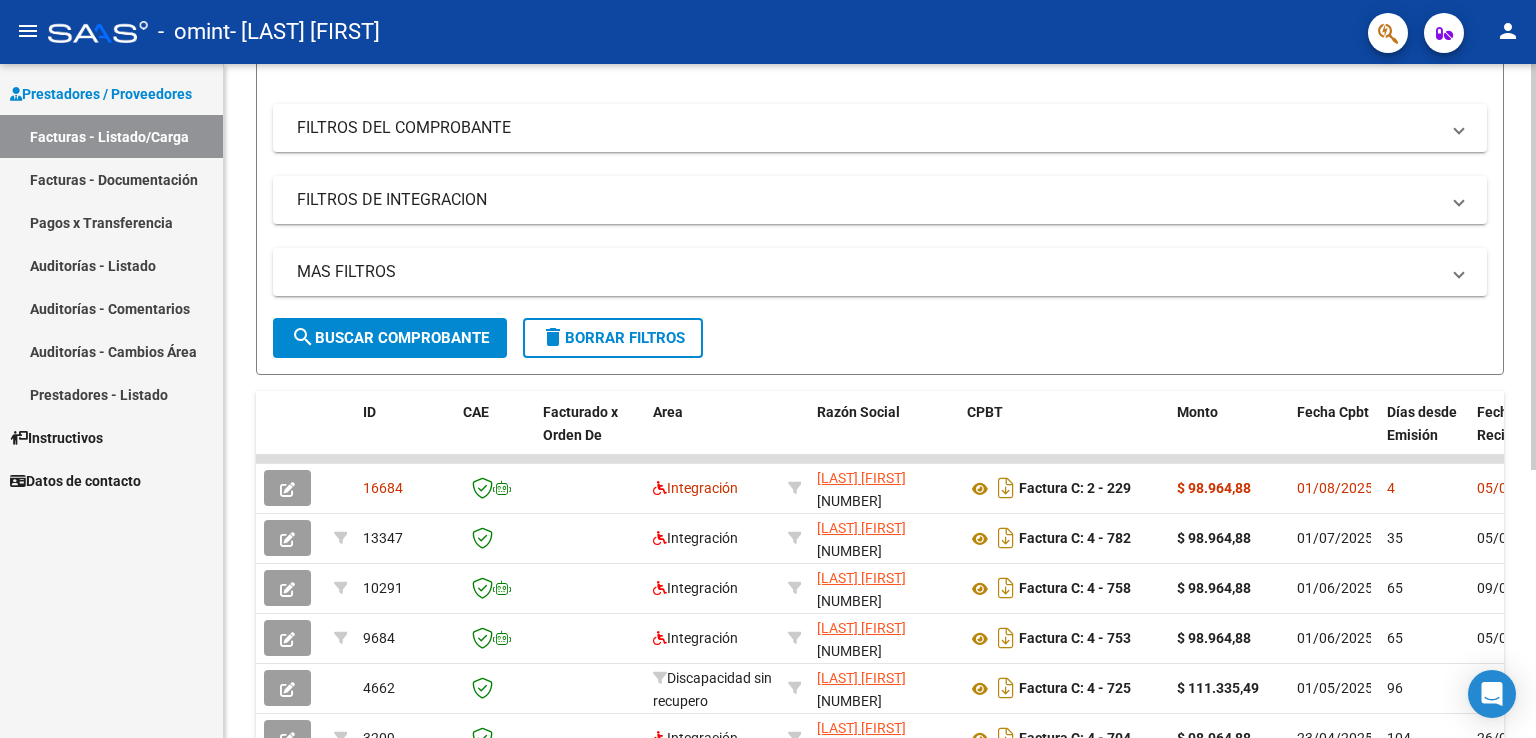 scroll, scrollTop: 445, scrollLeft: 0, axis: vertical 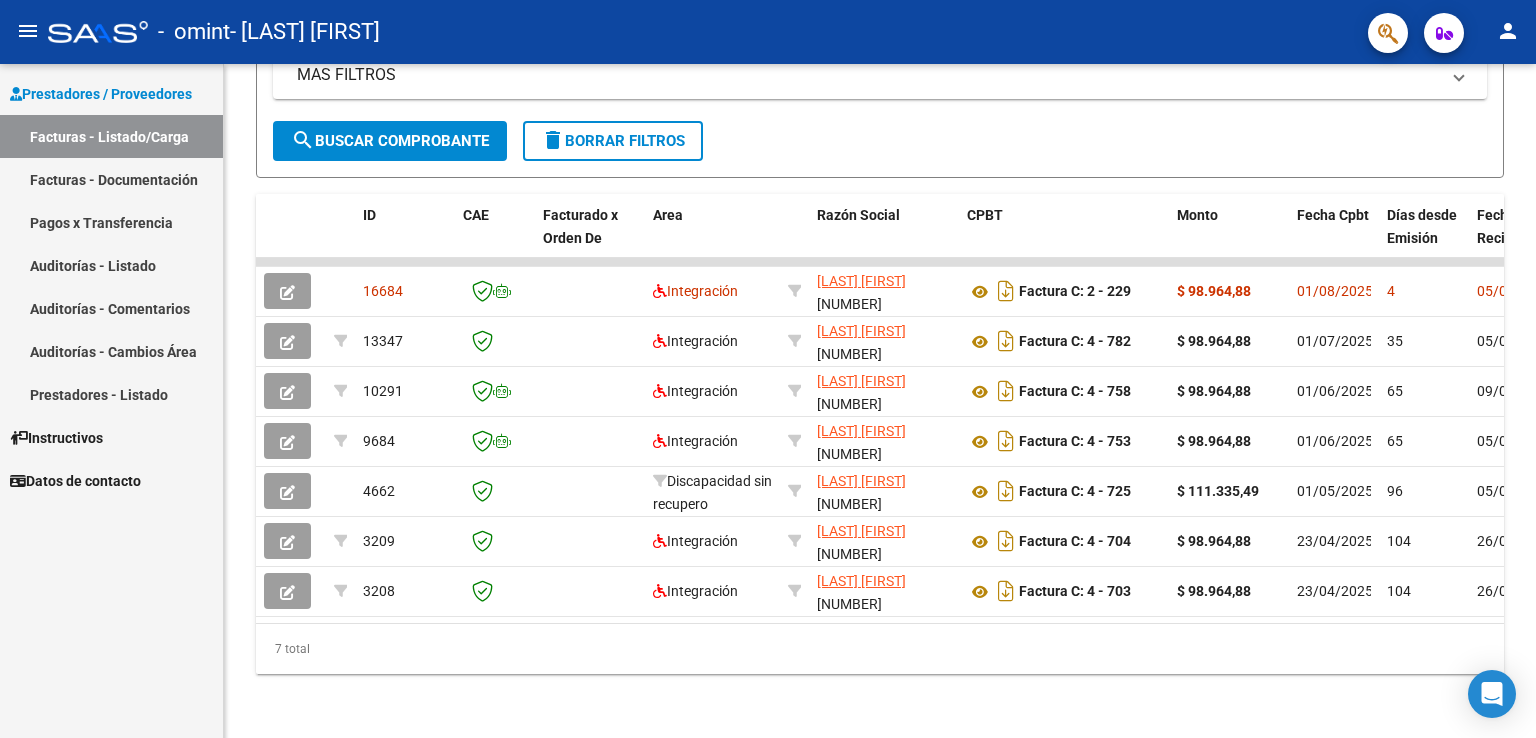 click on "person" 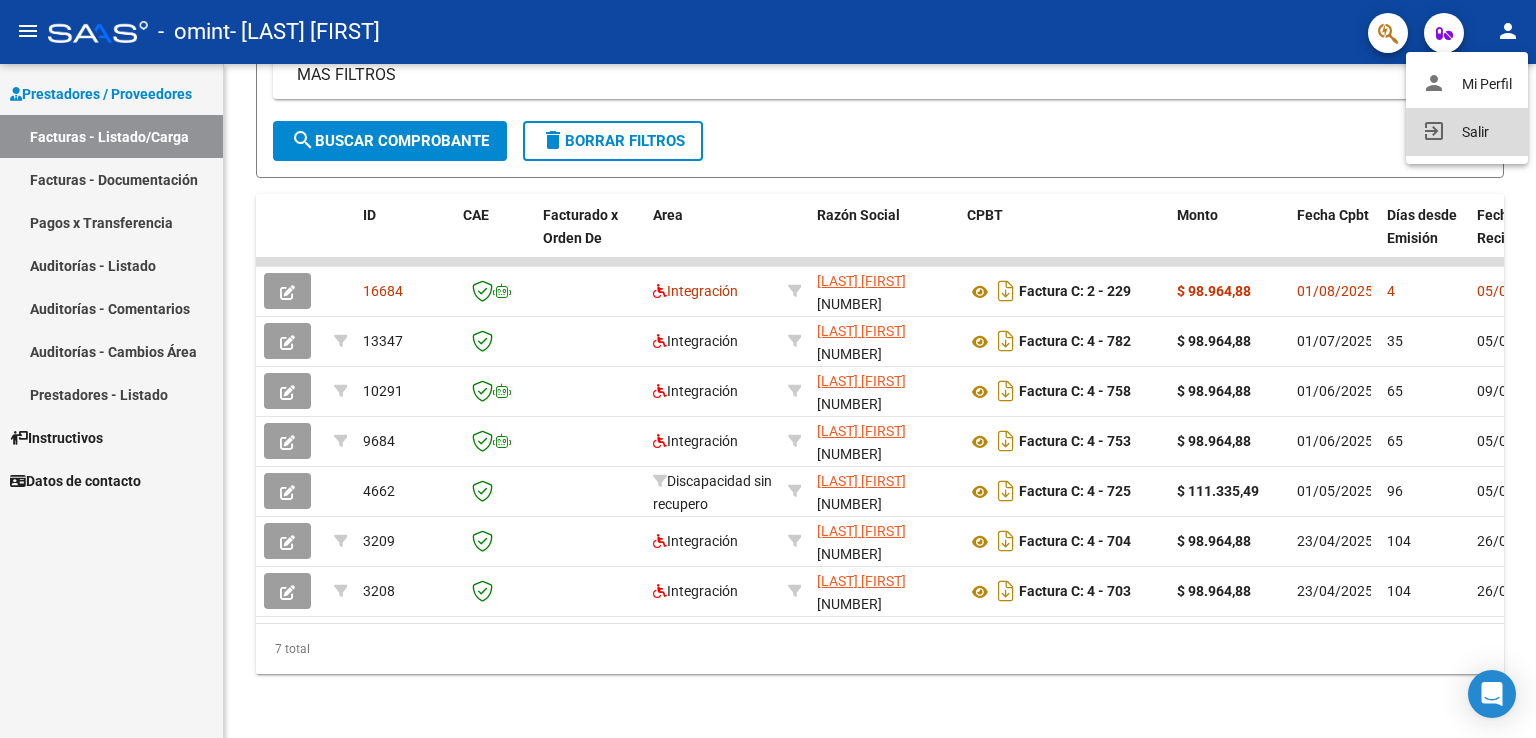 click on "exit_to_app  Salir" at bounding box center (1467, 132) 